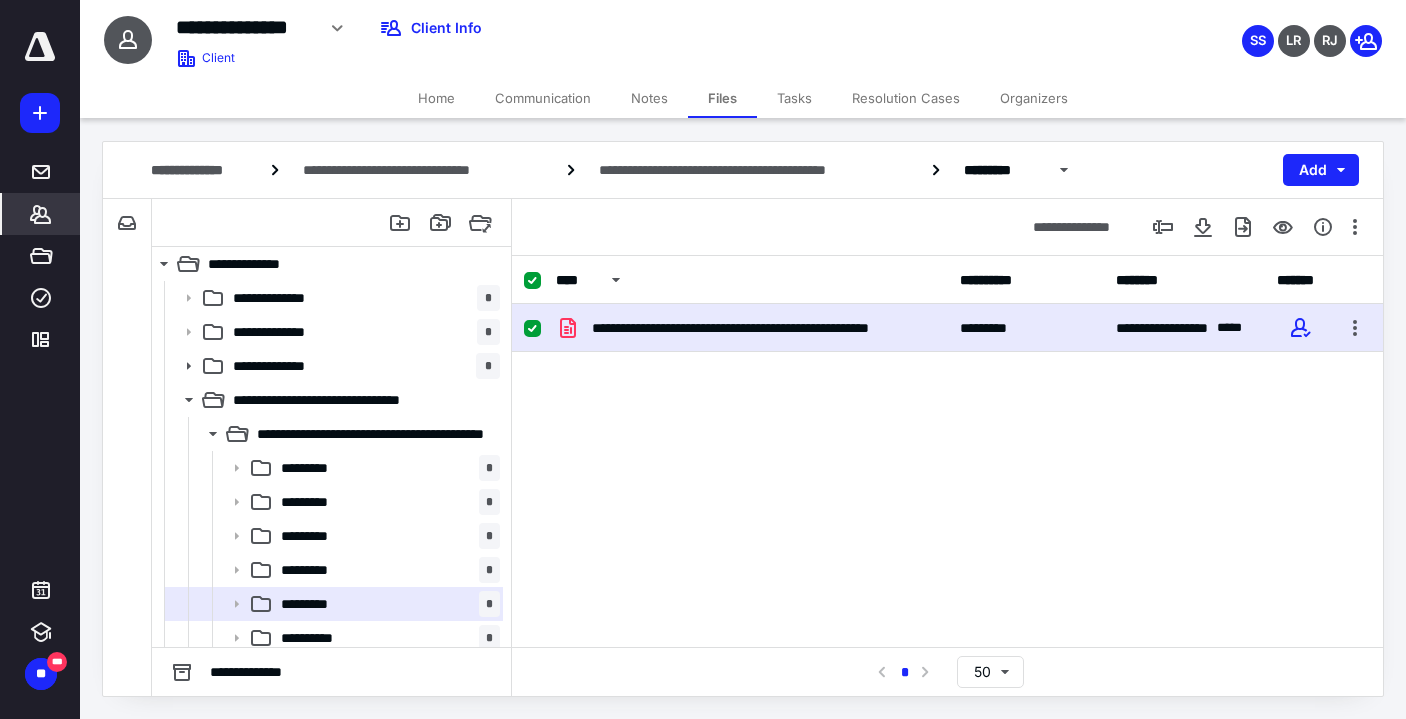 scroll, scrollTop: 0, scrollLeft: 0, axis: both 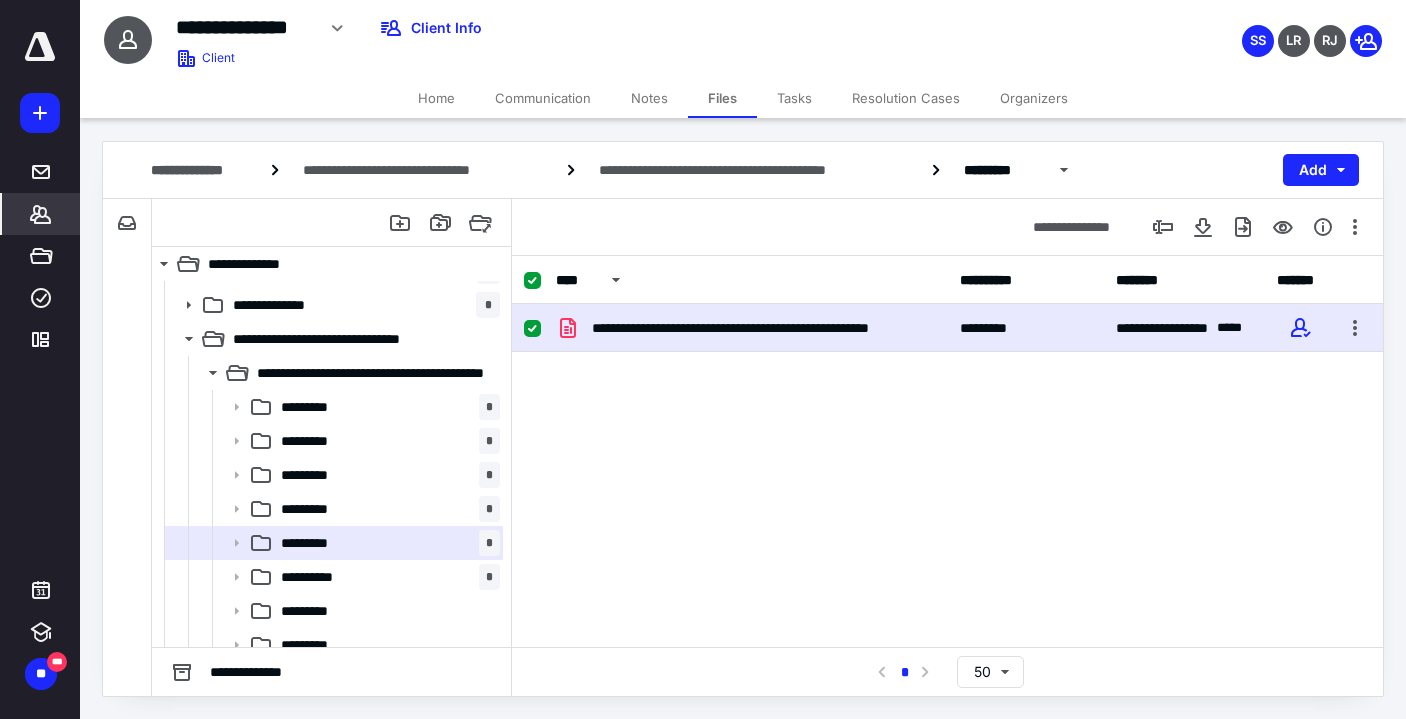 click 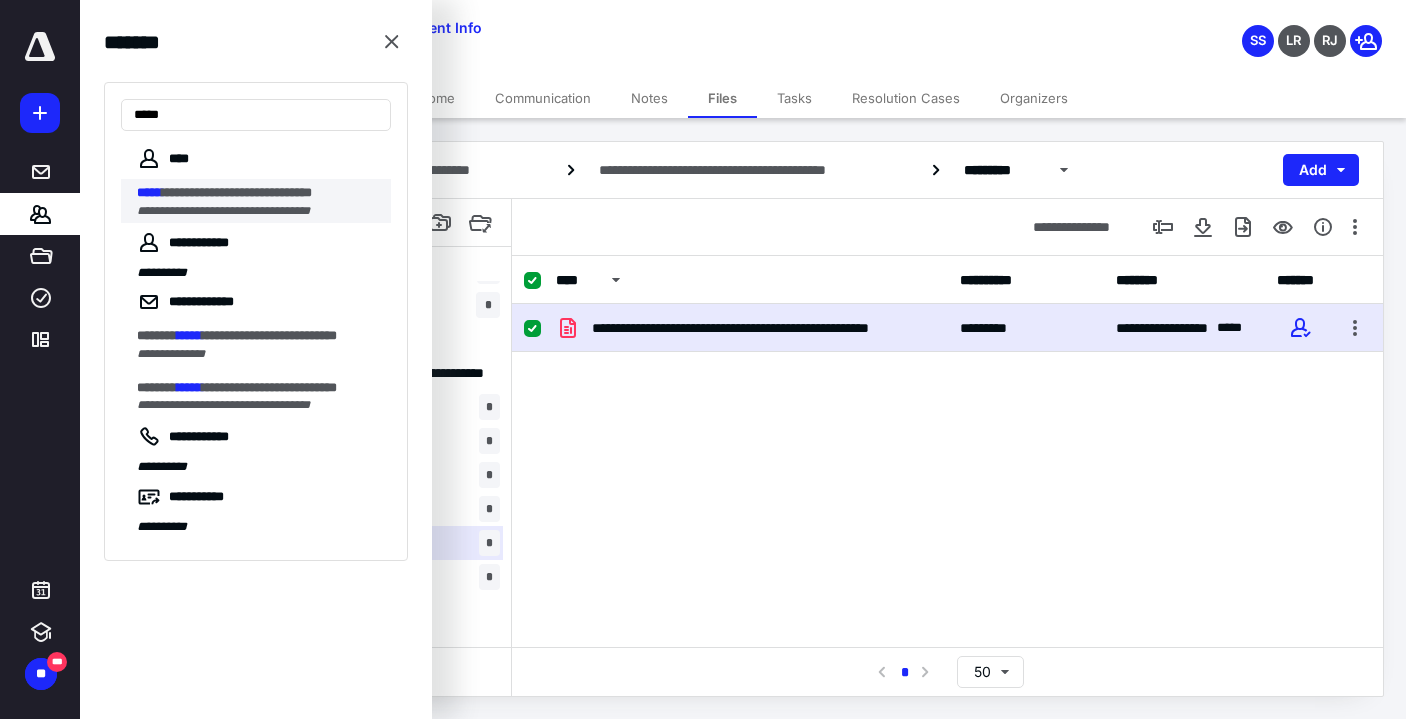 type on "*****" 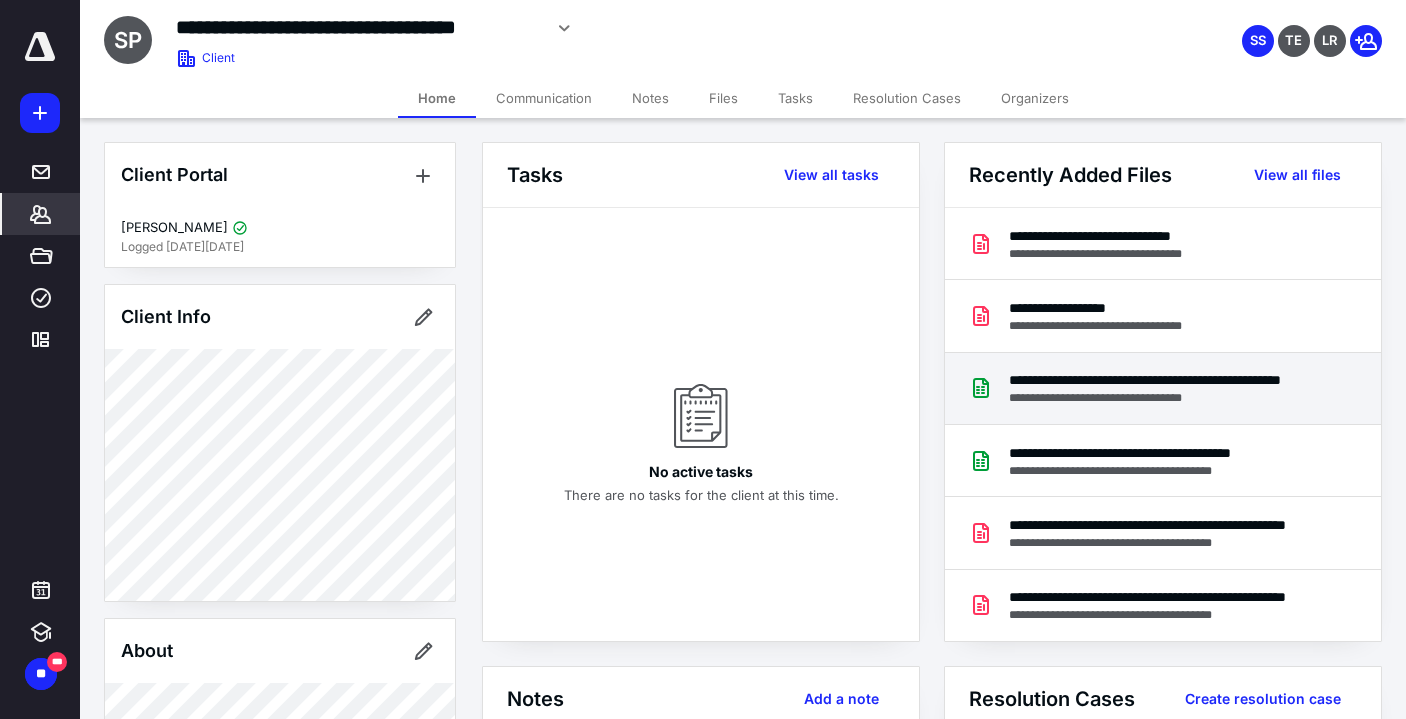 click on "**********" at bounding box center [1164, 380] 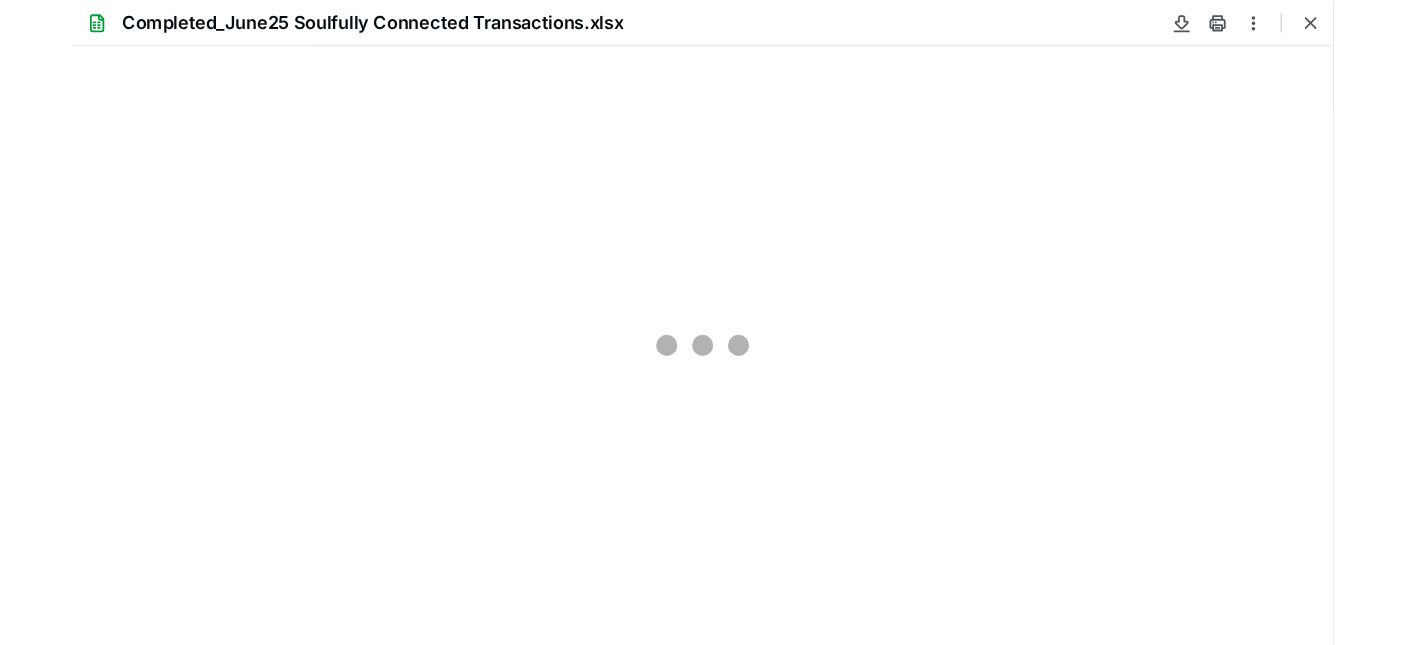 scroll, scrollTop: 0, scrollLeft: 0, axis: both 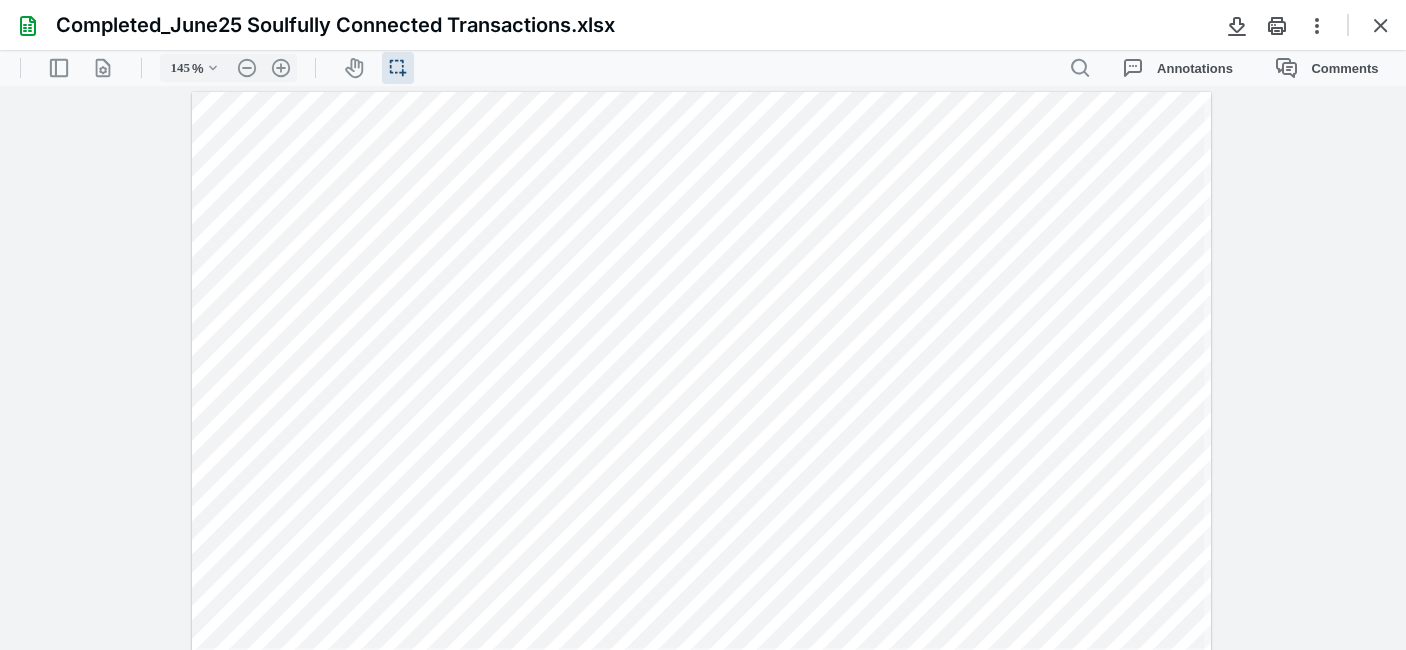 type on "144" 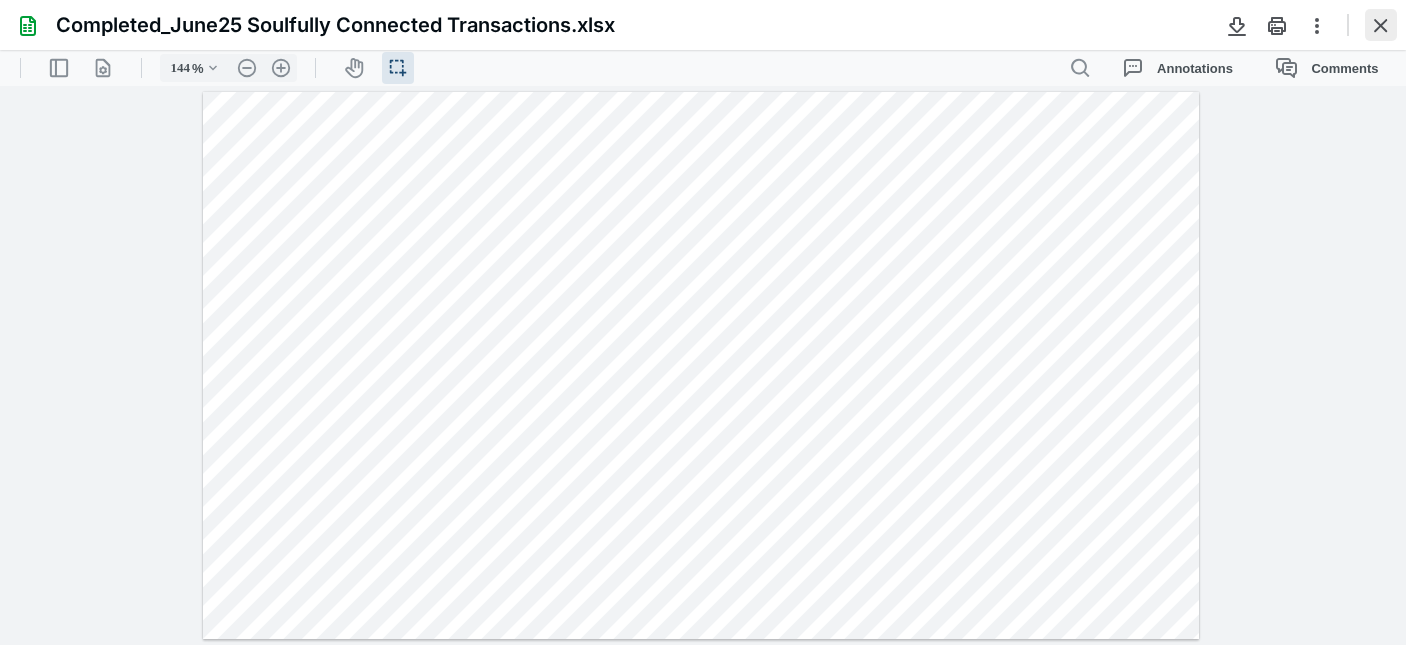 click at bounding box center (1381, 25) 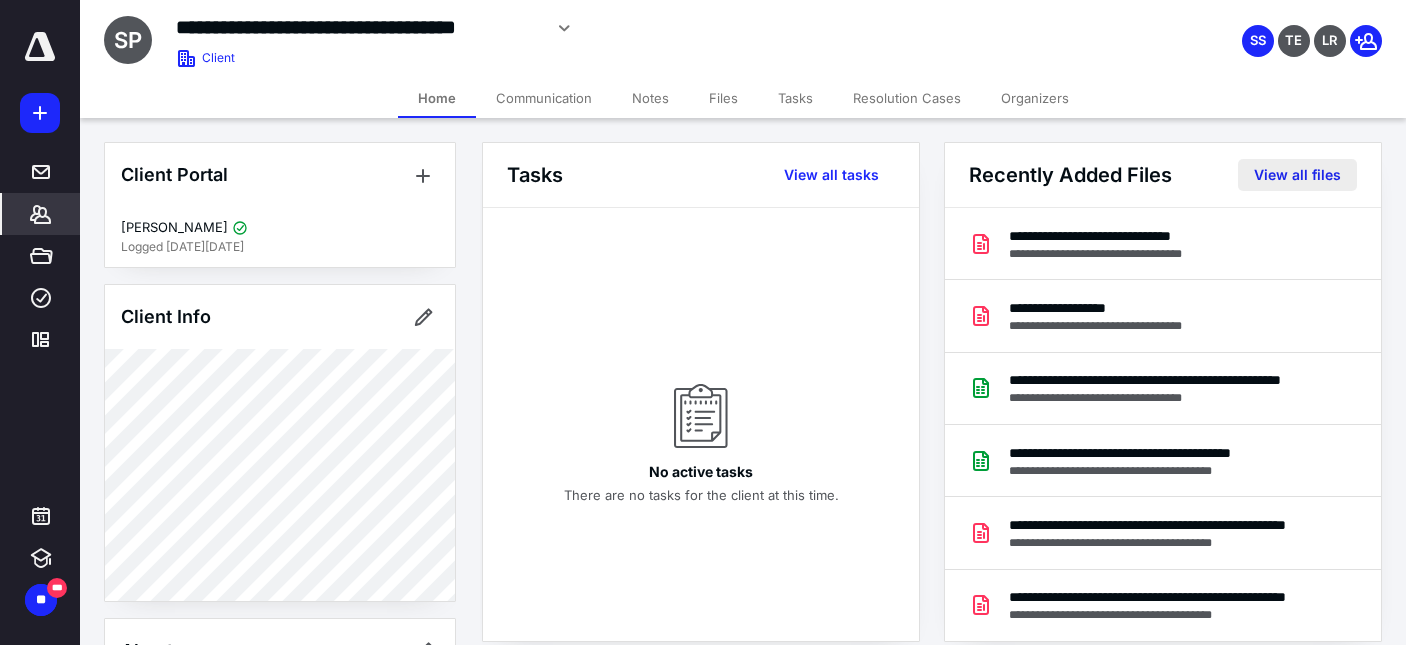 click on "View all files" at bounding box center [1297, 175] 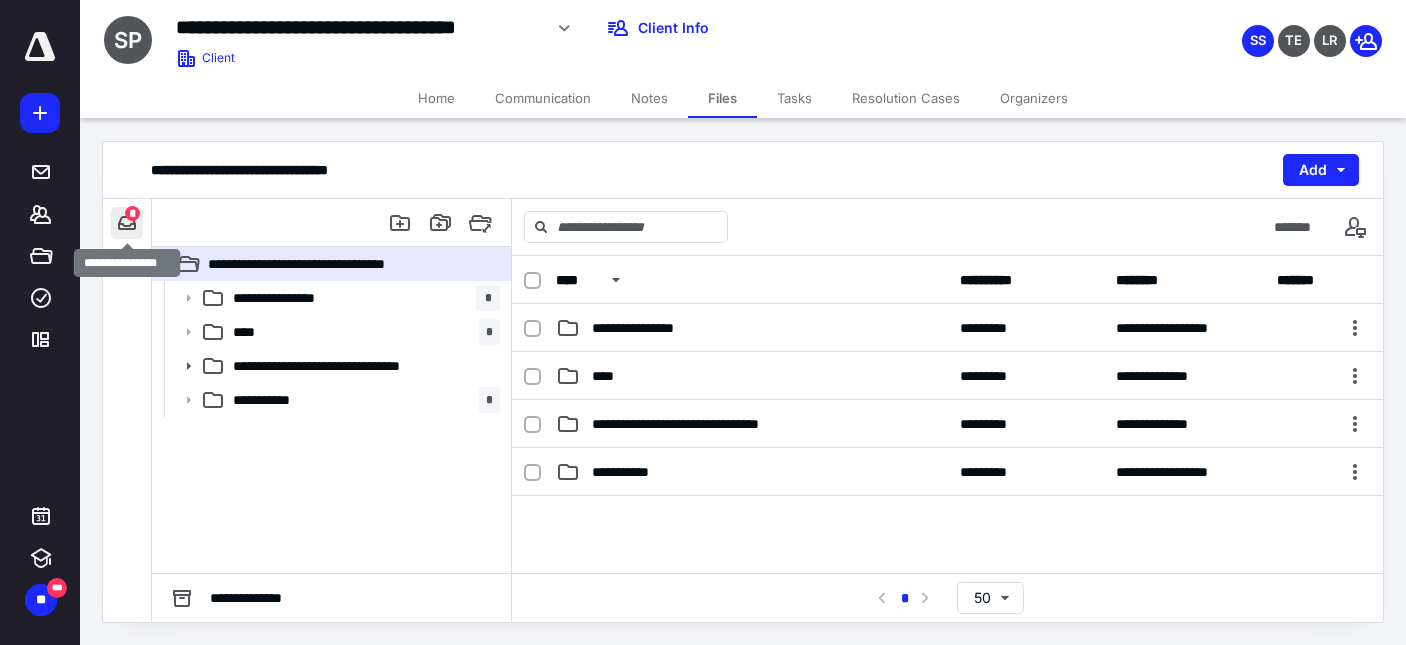 click at bounding box center [127, 223] 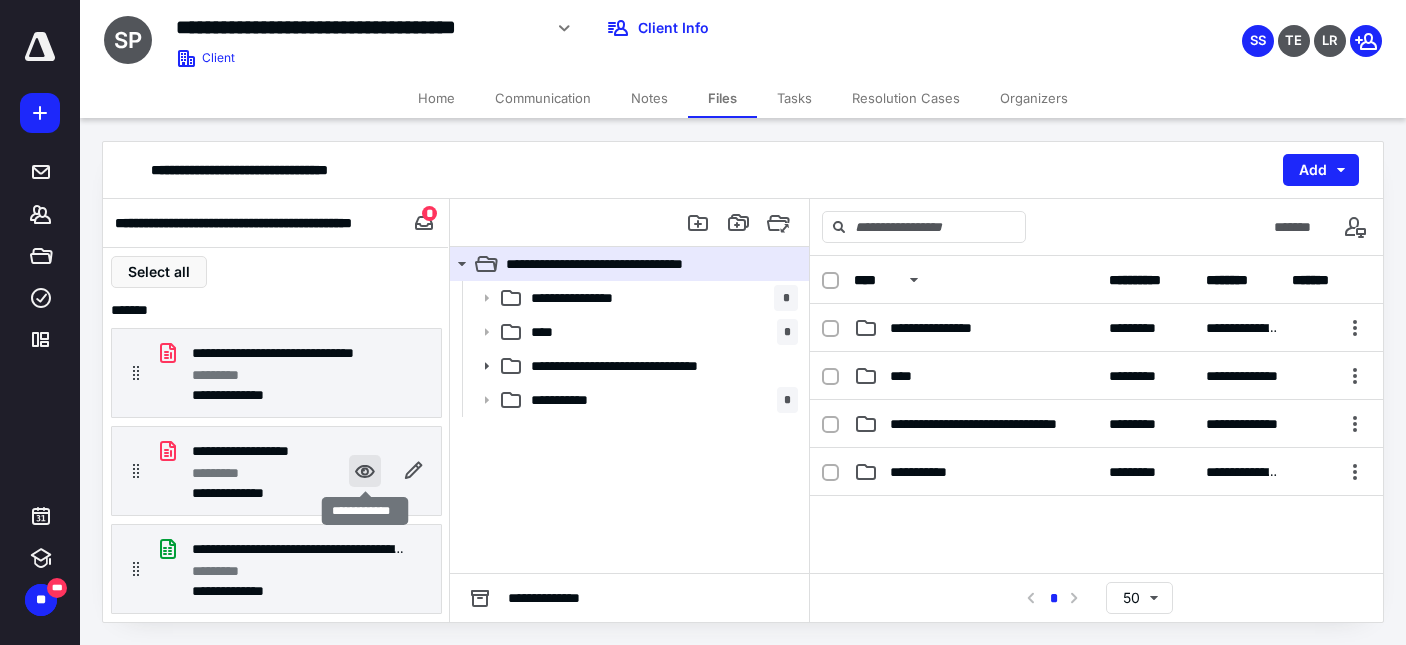 click at bounding box center [365, 471] 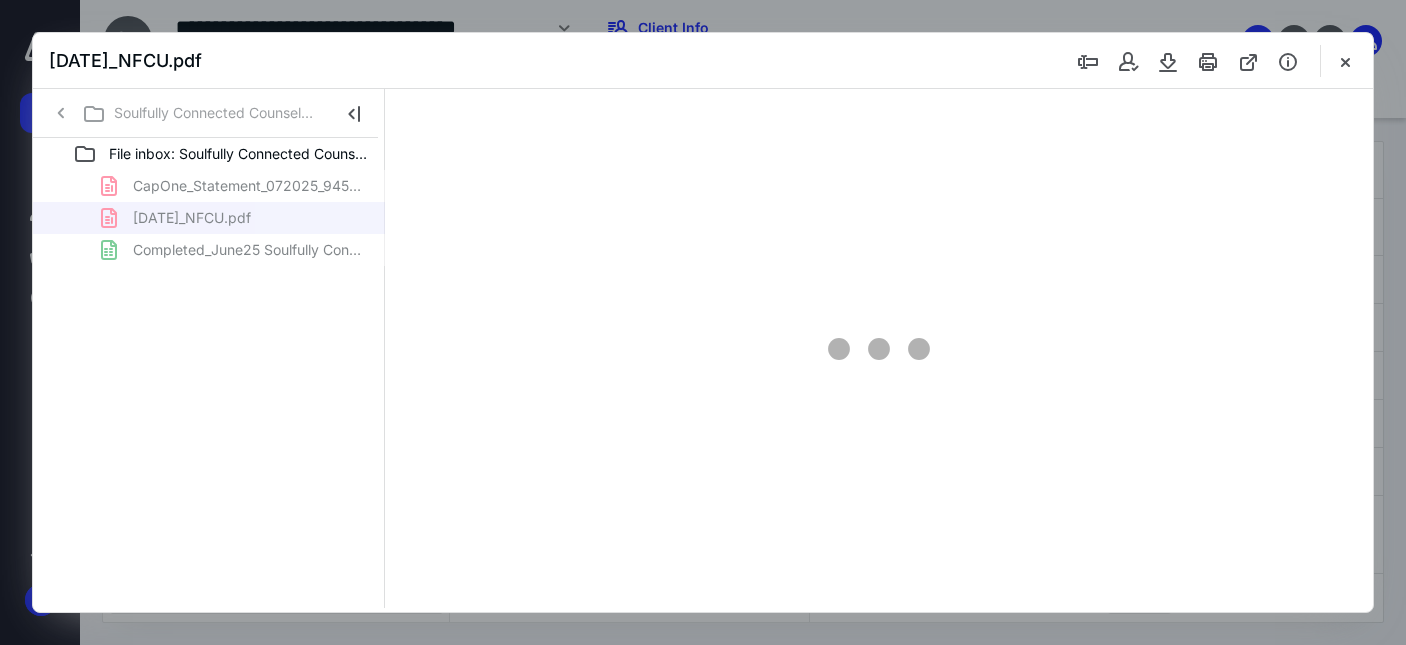 scroll, scrollTop: 0, scrollLeft: 0, axis: both 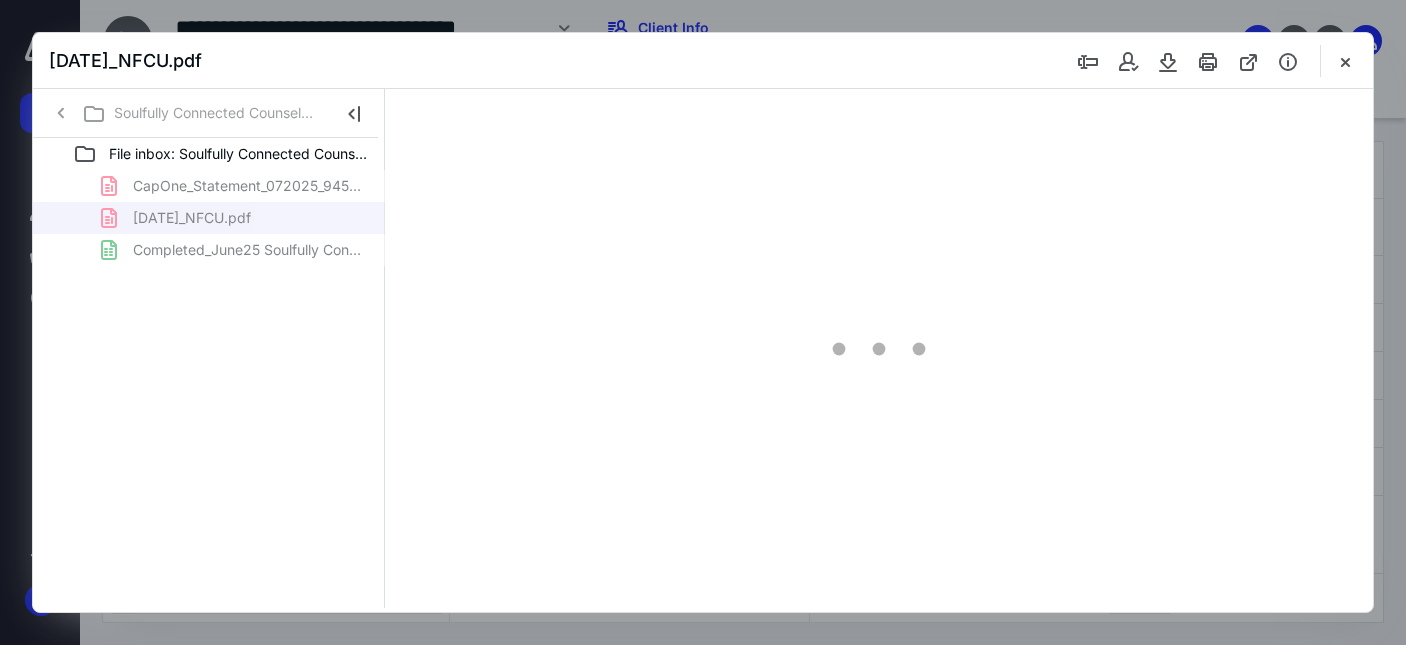 type on "58" 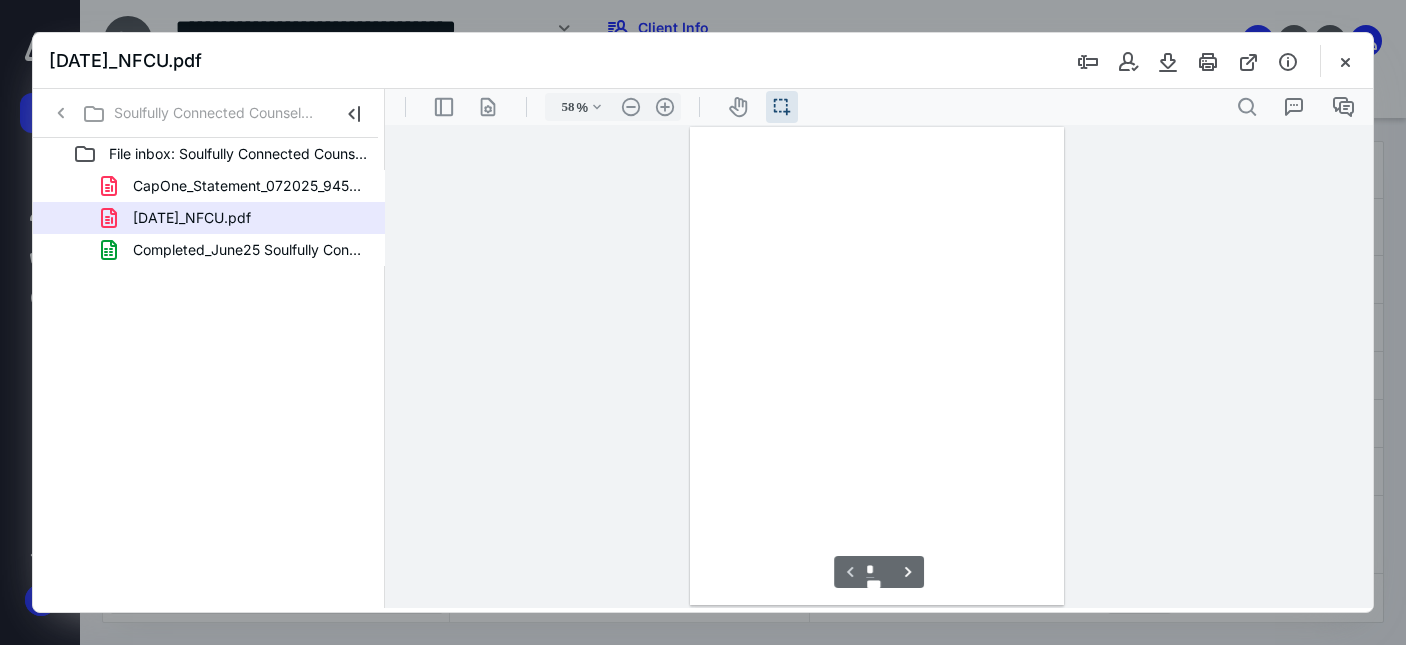 scroll, scrollTop: 38, scrollLeft: 0, axis: vertical 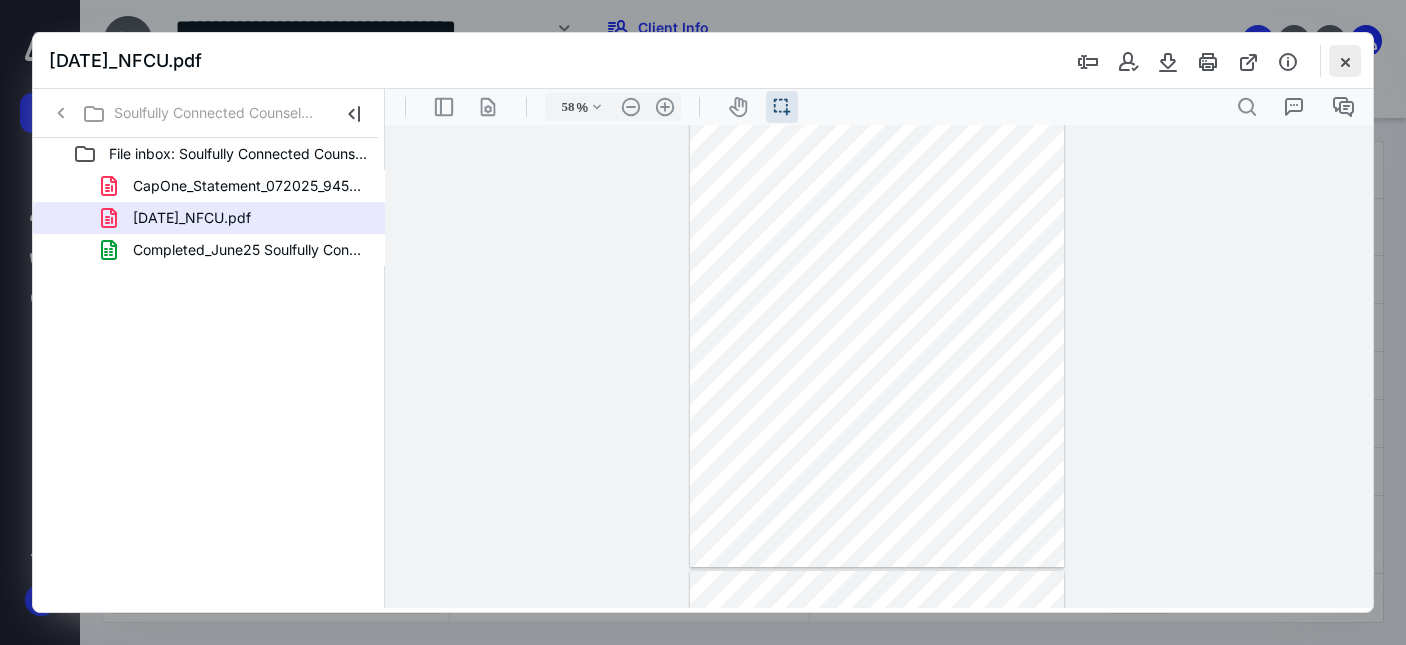 click at bounding box center (1345, 61) 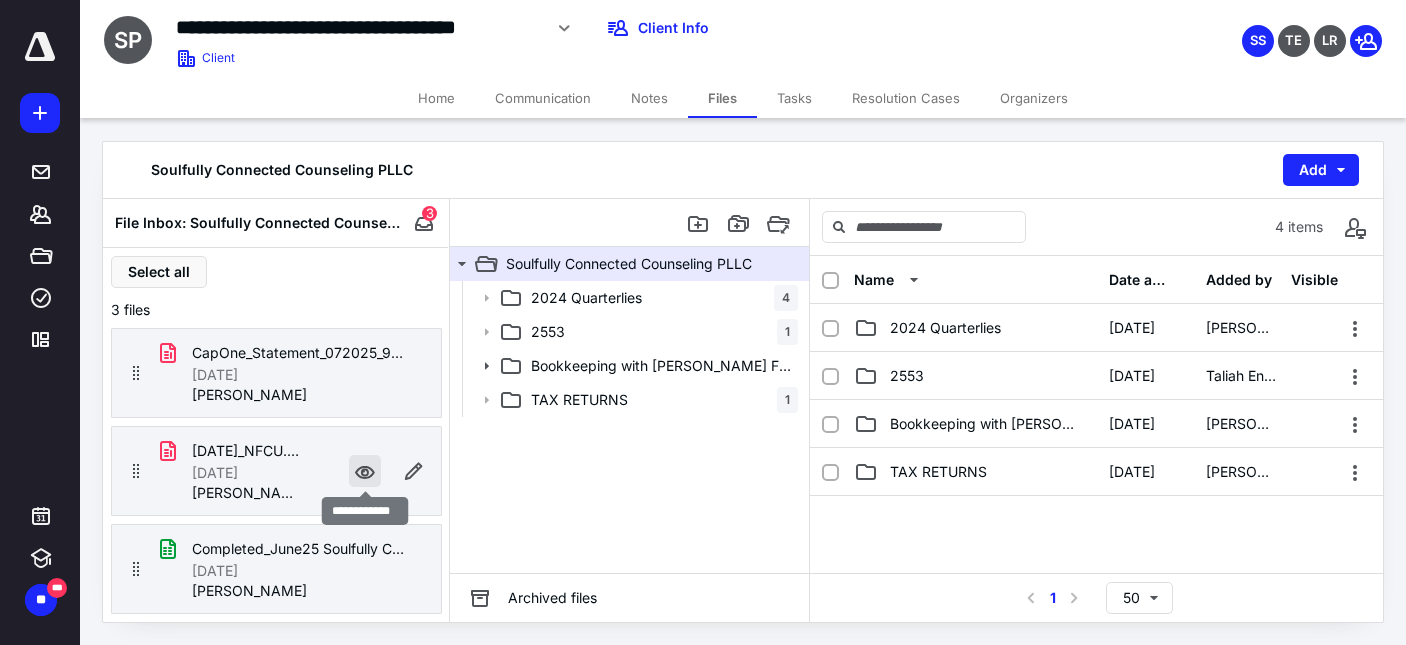 click at bounding box center (365, 471) 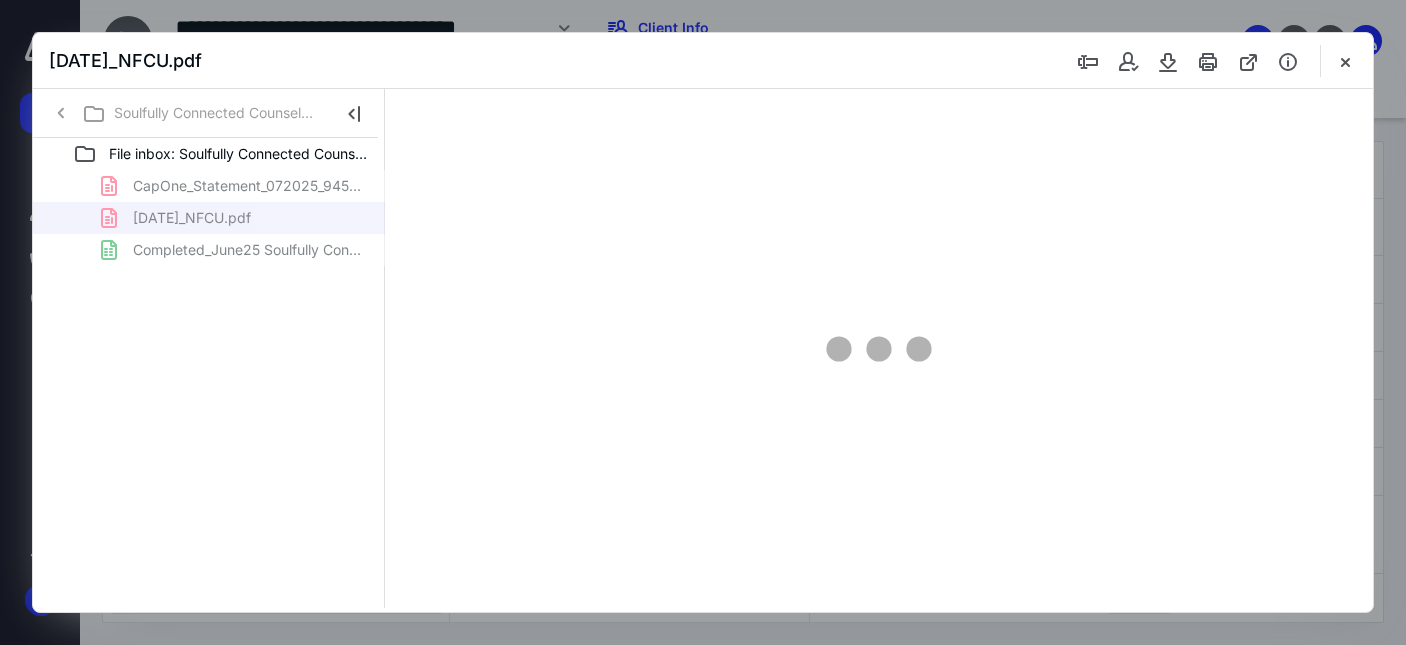 scroll, scrollTop: 0, scrollLeft: 0, axis: both 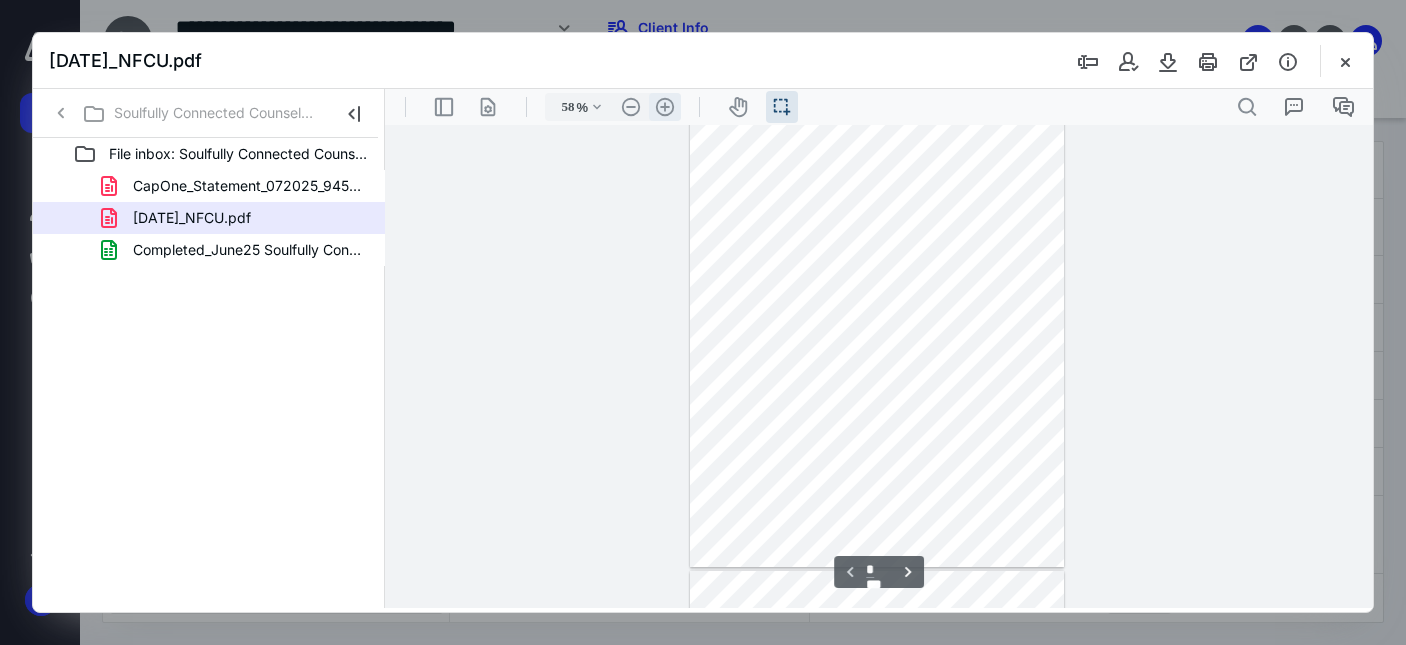 click on ".cls-1{fill:#abb0c4;} icon - header - zoom - in - line" at bounding box center [665, 107] 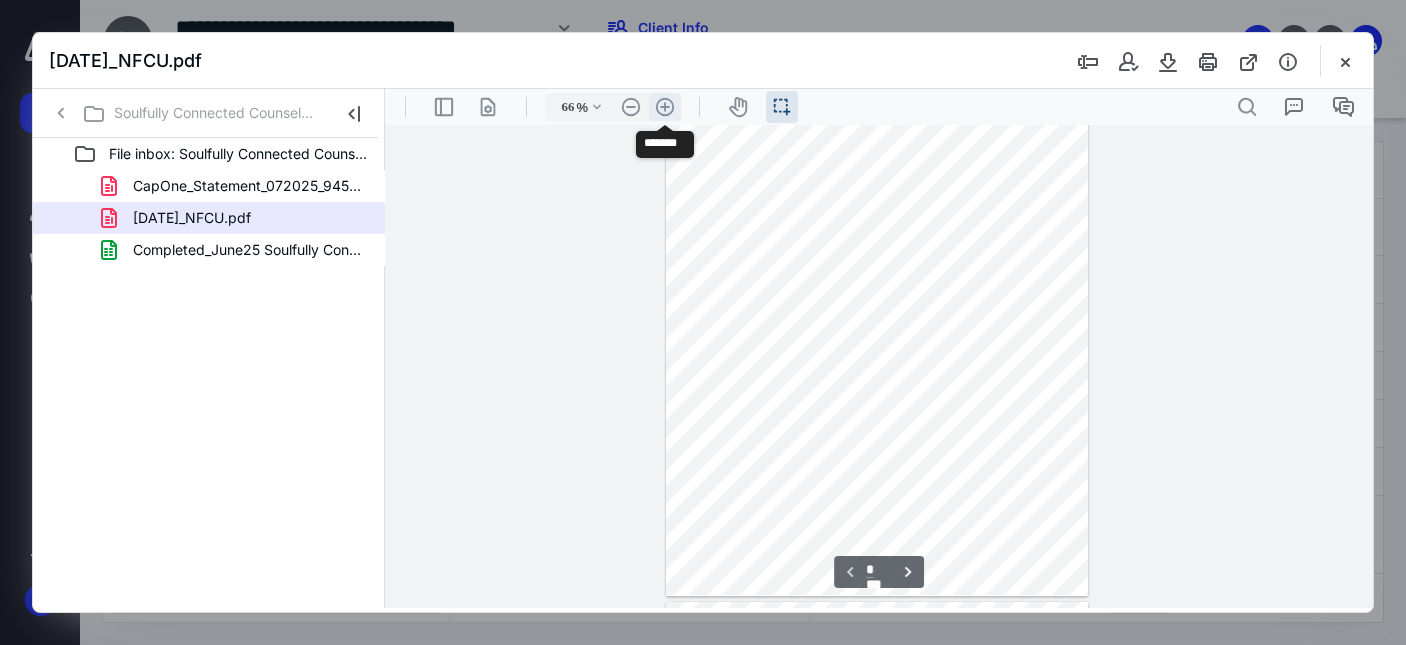 click on ".cls-1{fill:#abb0c4;} icon - header - zoom - in - line" at bounding box center [665, 107] 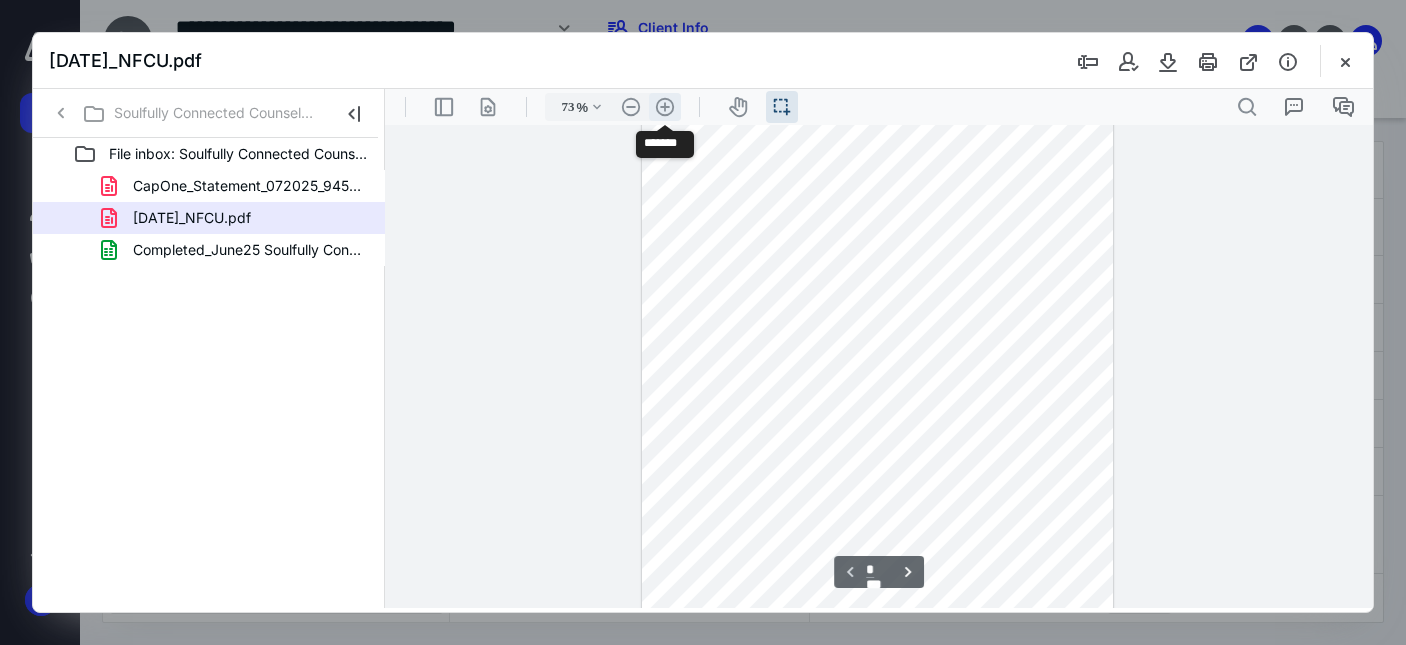 click on ".cls-1{fill:#abb0c4;} icon - header - zoom - in - line" at bounding box center (665, 107) 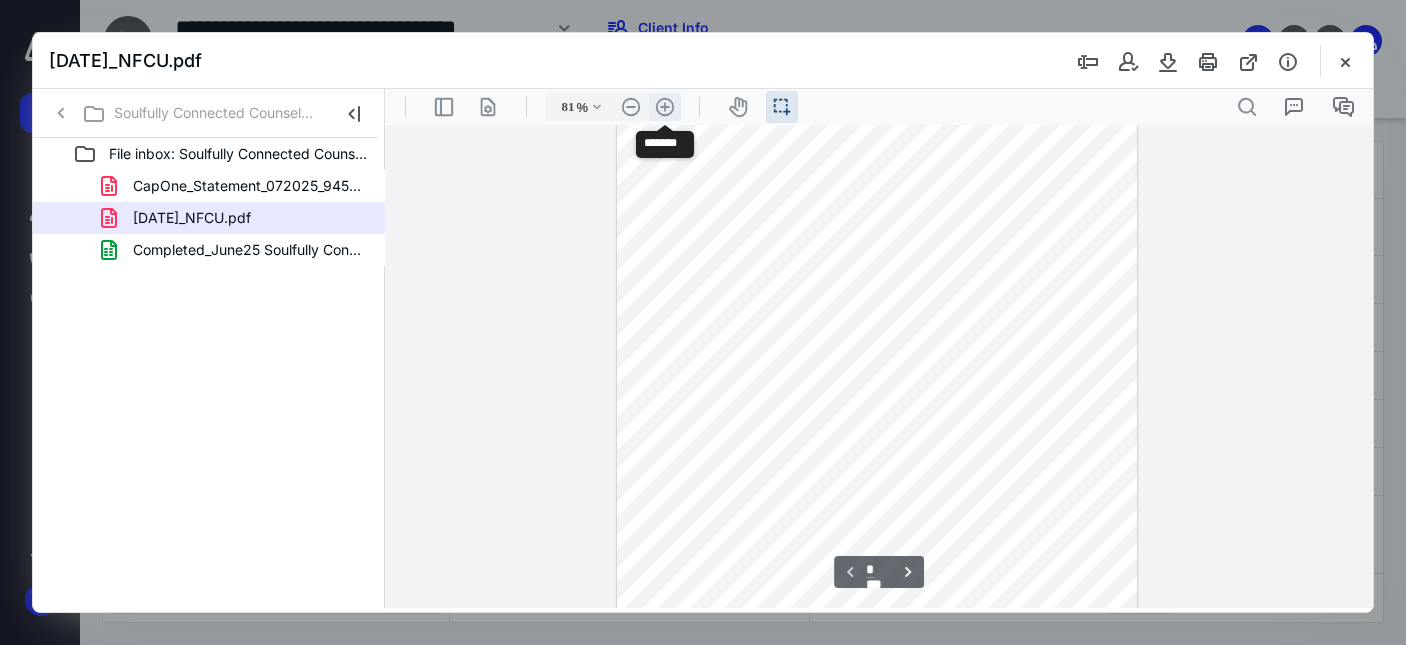 click on ".cls-1{fill:#abb0c4;} icon - header - zoom - in - line" at bounding box center (665, 107) 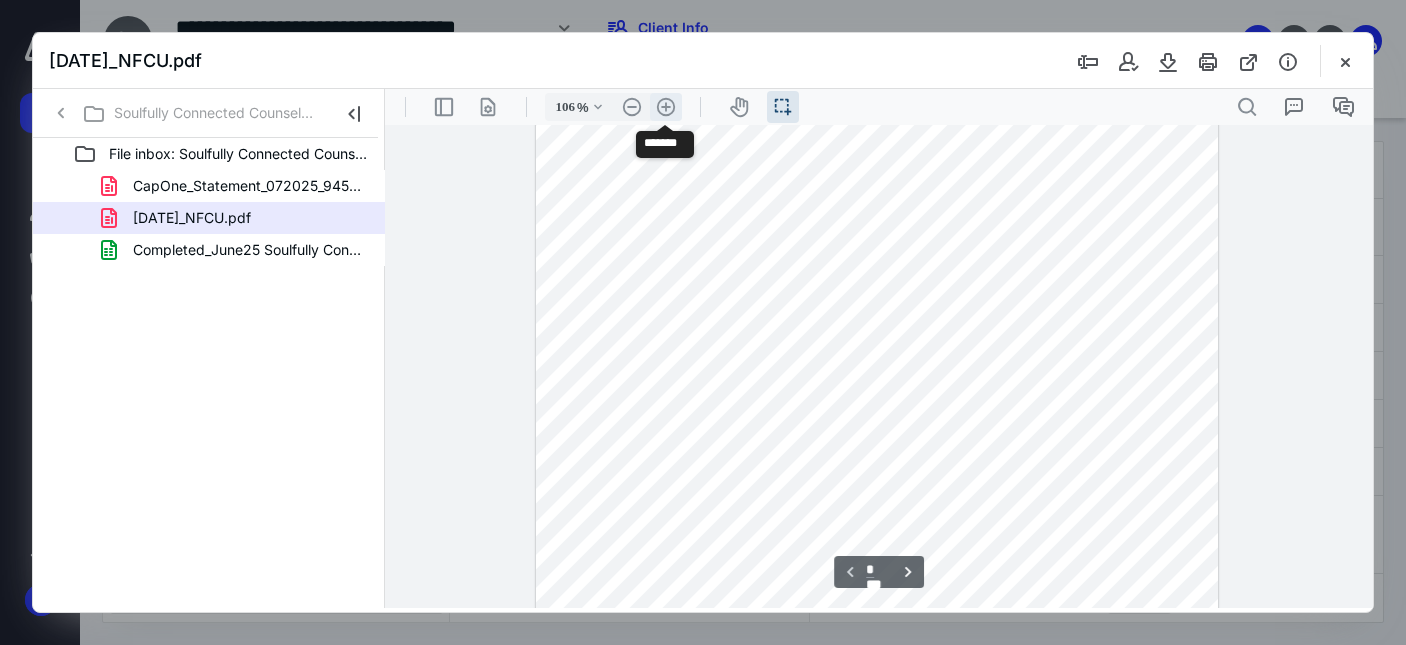 click on ".cls-1{fill:#abb0c4;} icon - header - zoom - in - line" at bounding box center (666, 107) 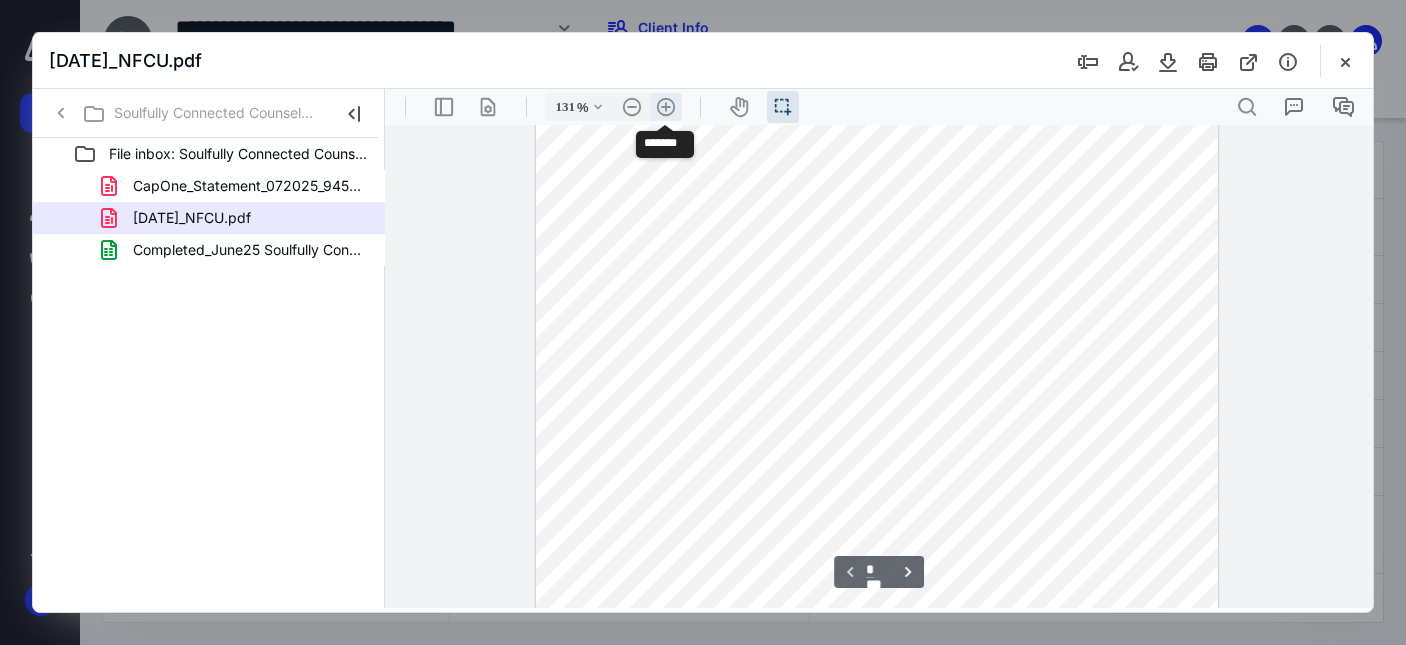 scroll, scrollTop: 366, scrollLeft: 0, axis: vertical 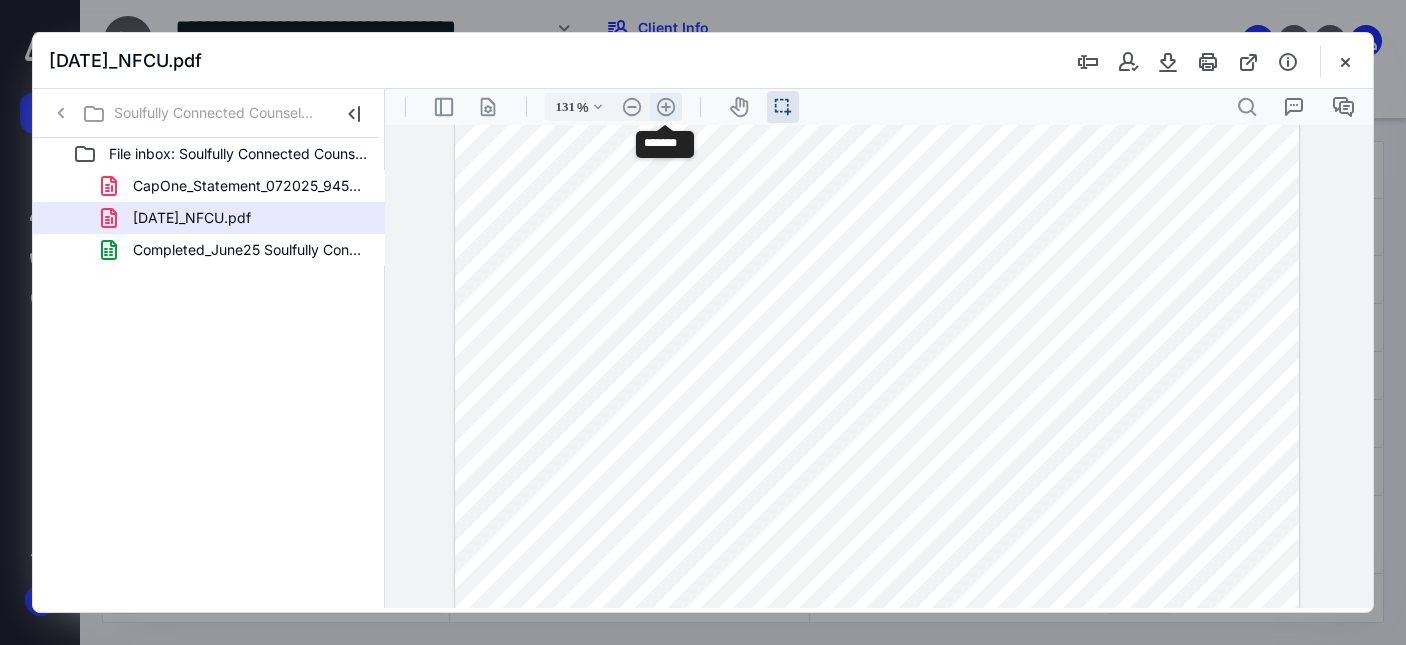 click on ".cls-1{fill:#abb0c4;} icon - header - zoom - in - line" at bounding box center [666, 107] 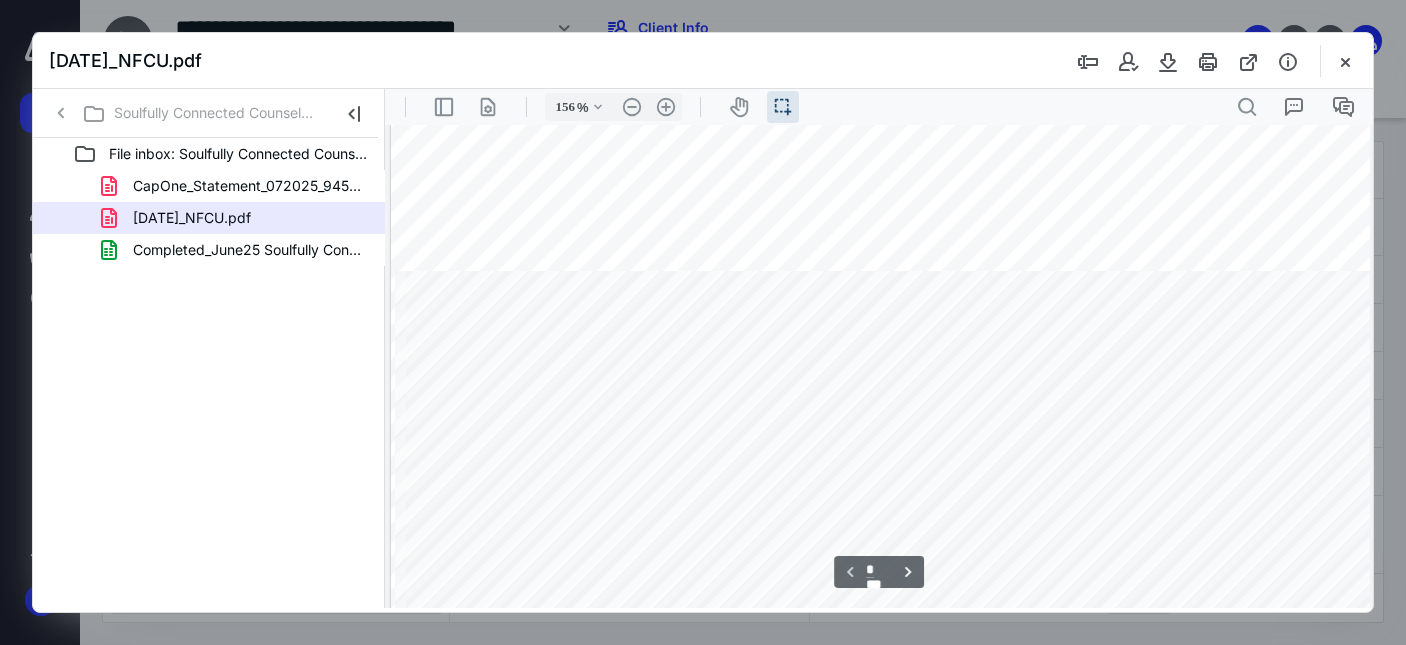 scroll, scrollTop: 331, scrollLeft: 0, axis: vertical 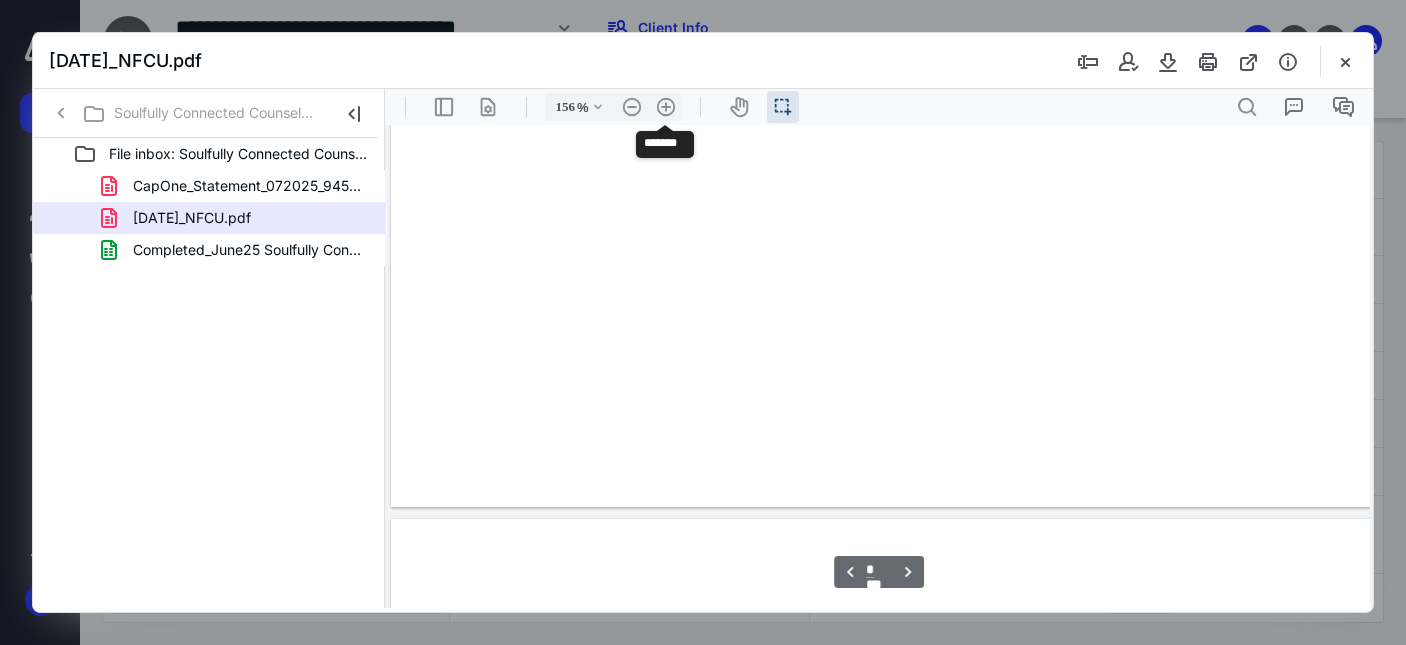 type on "*" 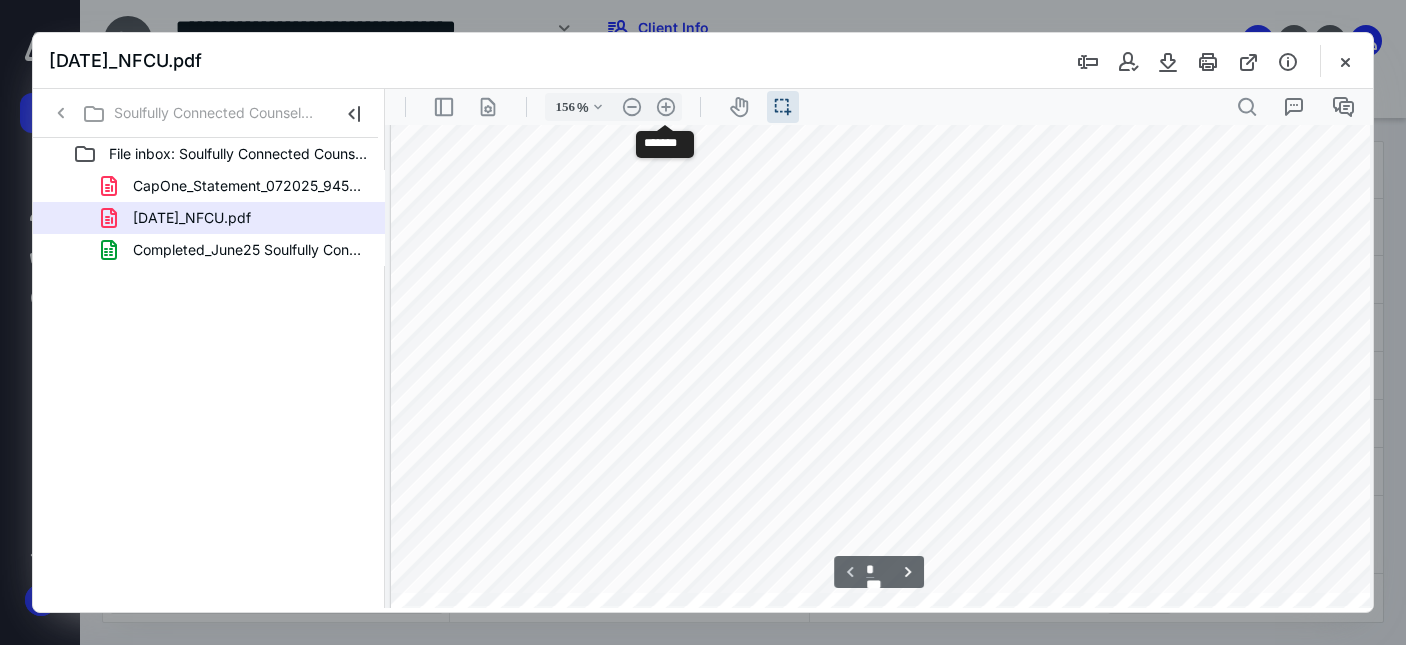 scroll, scrollTop: 307, scrollLeft: 0, axis: vertical 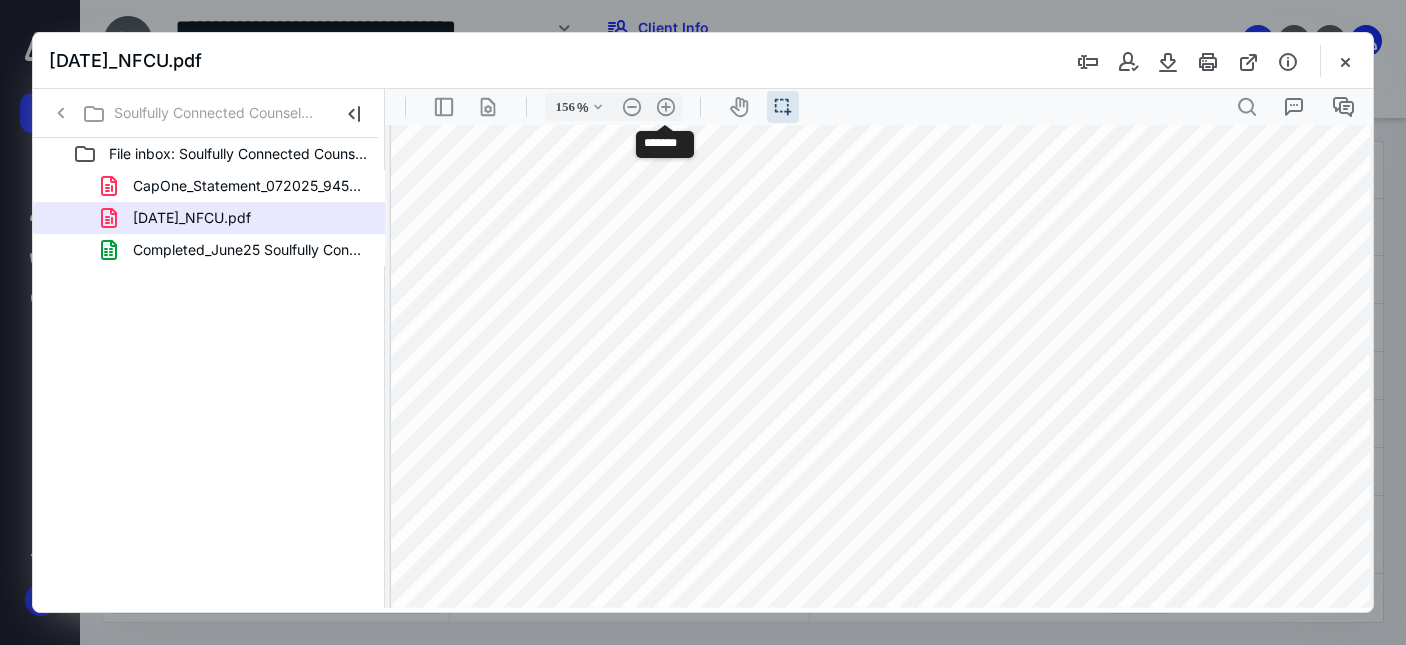 click on "CapOne_Statement_072025_9456.pdf" at bounding box center (249, 186) 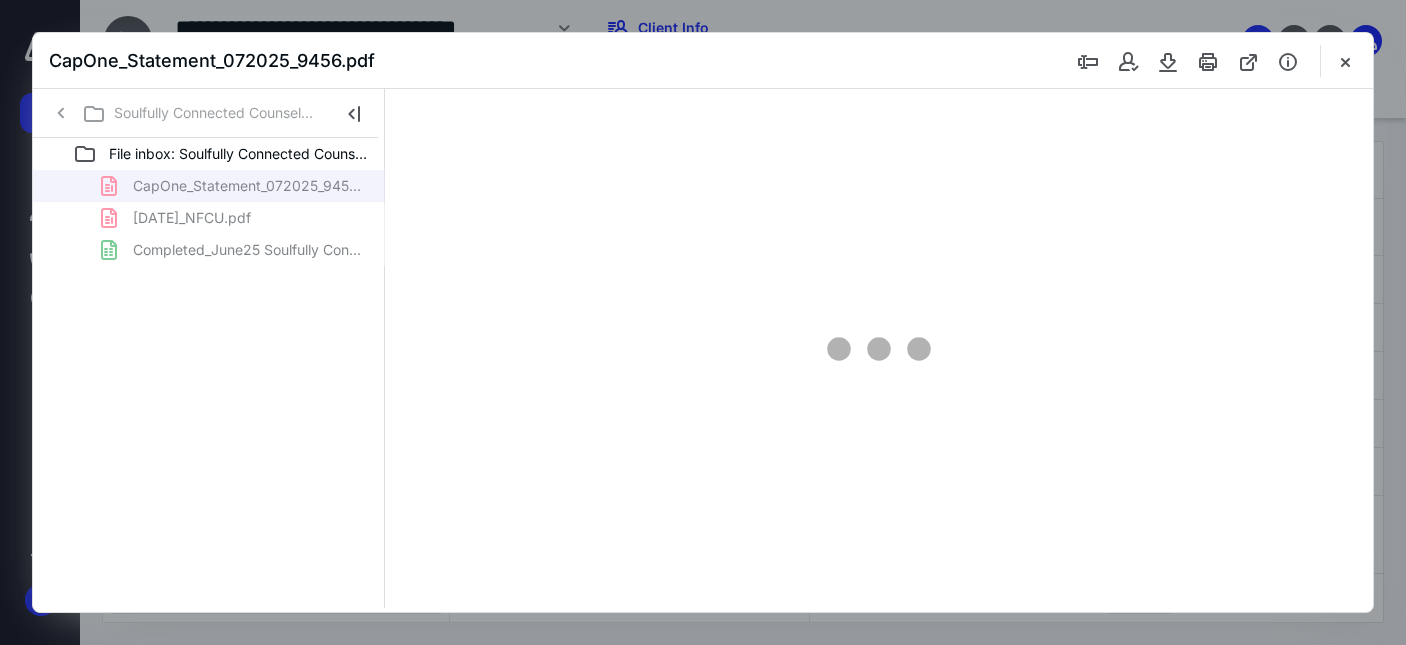 scroll, scrollTop: 38, scrollLeft: 0, axis: vertical 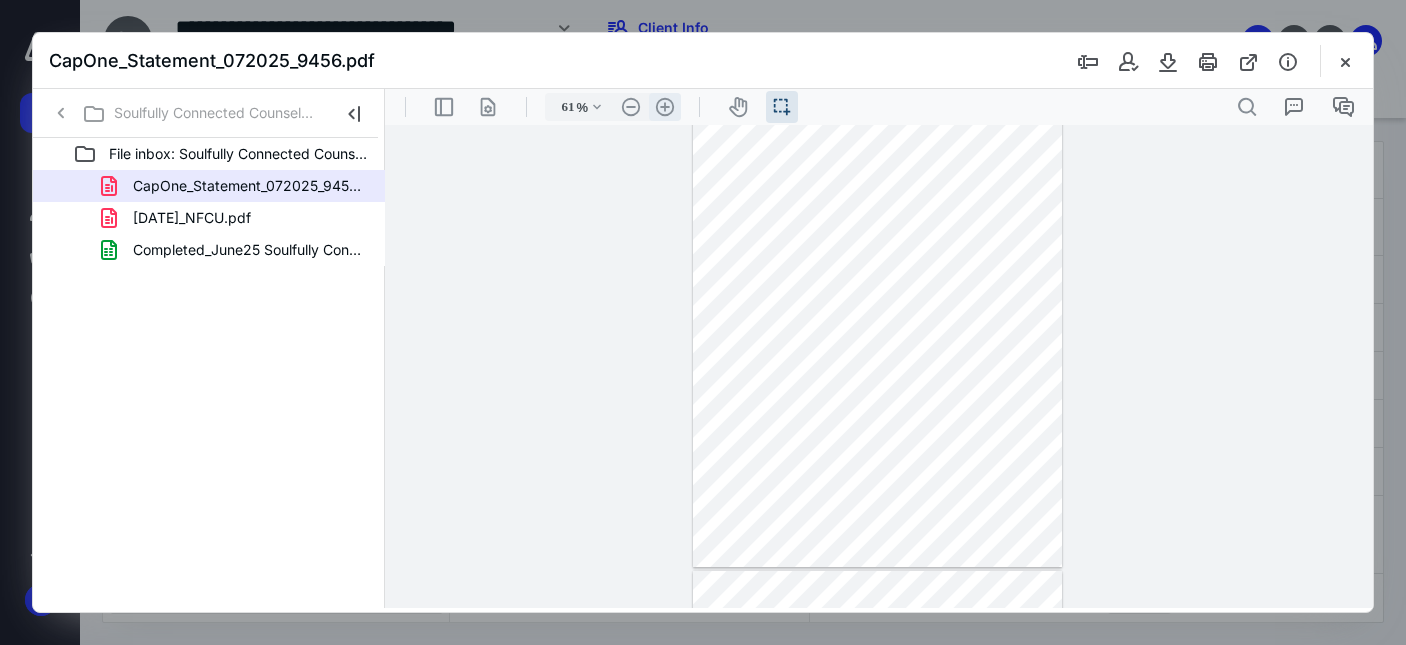 click on ".cls-1{fill:#abb0c4;} icon - header - zoom - in - line" at bounding box center [665, 107] 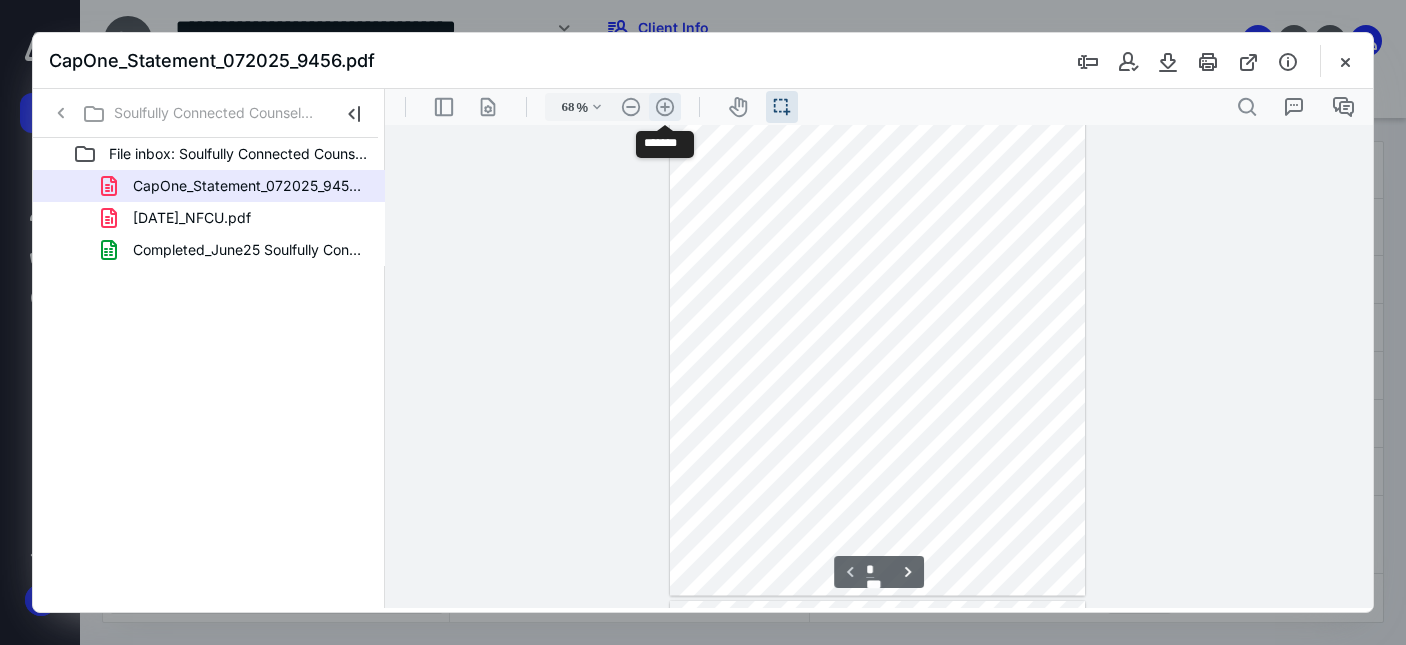 click on ".cls-1{fill:#abb0c4;} icon - header - zoom - in - line" at bounding box center (665, 107) 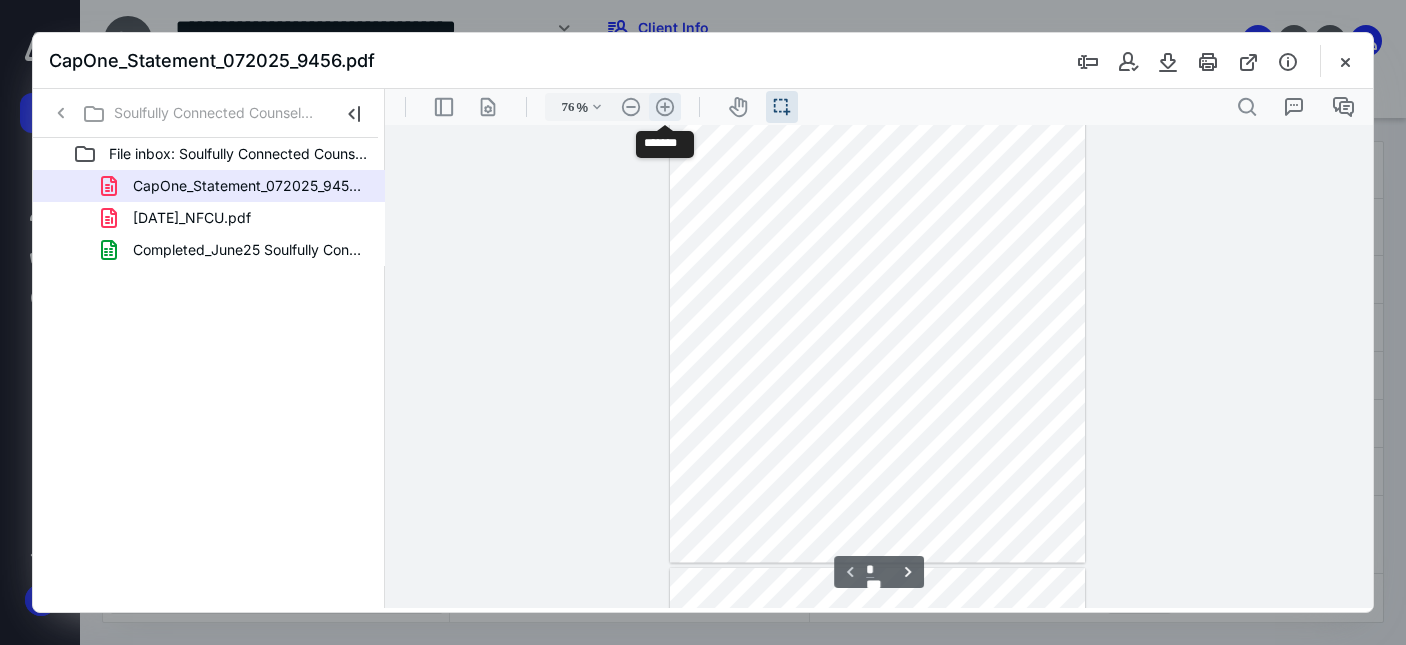 click on ".cls-1{fill:#abb0c4;} icon - header - zoom - in - line" at bounding box center [665, 107] 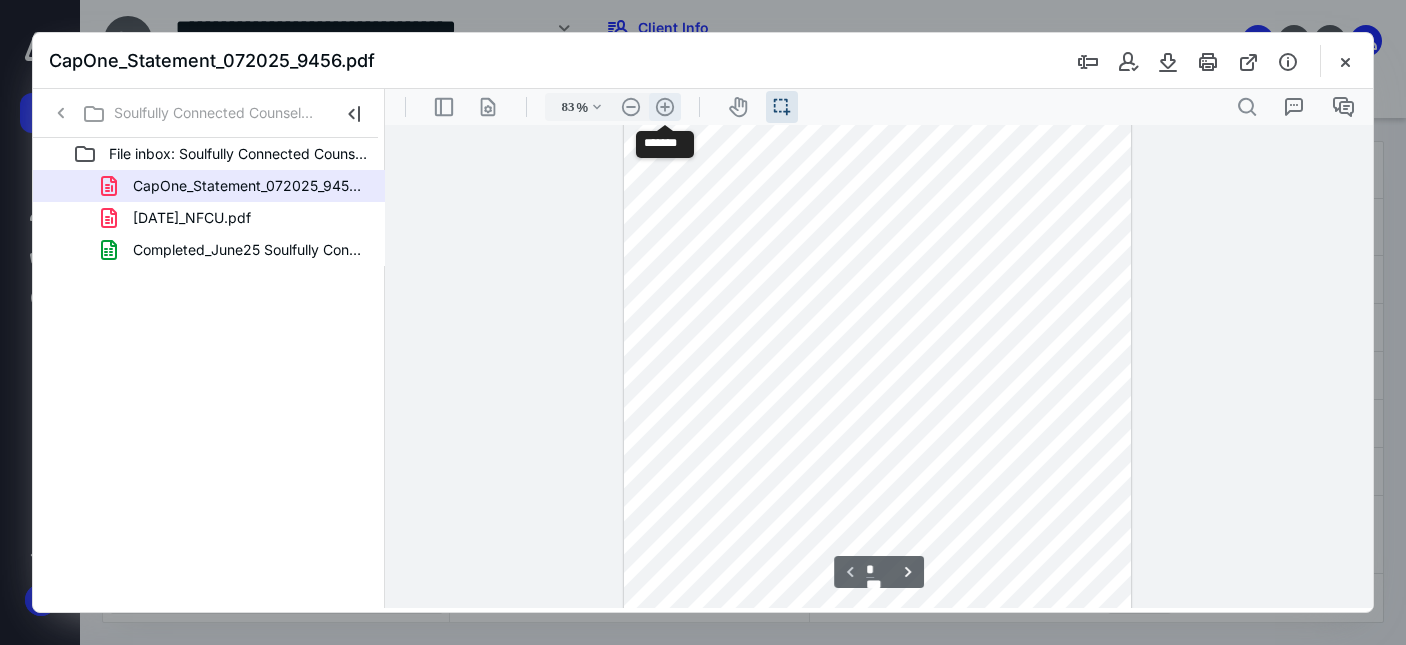 click on ".cls-1{fill:#abb0c4;} icon - header - zoom - in - line" at bounding box center [665, 107] 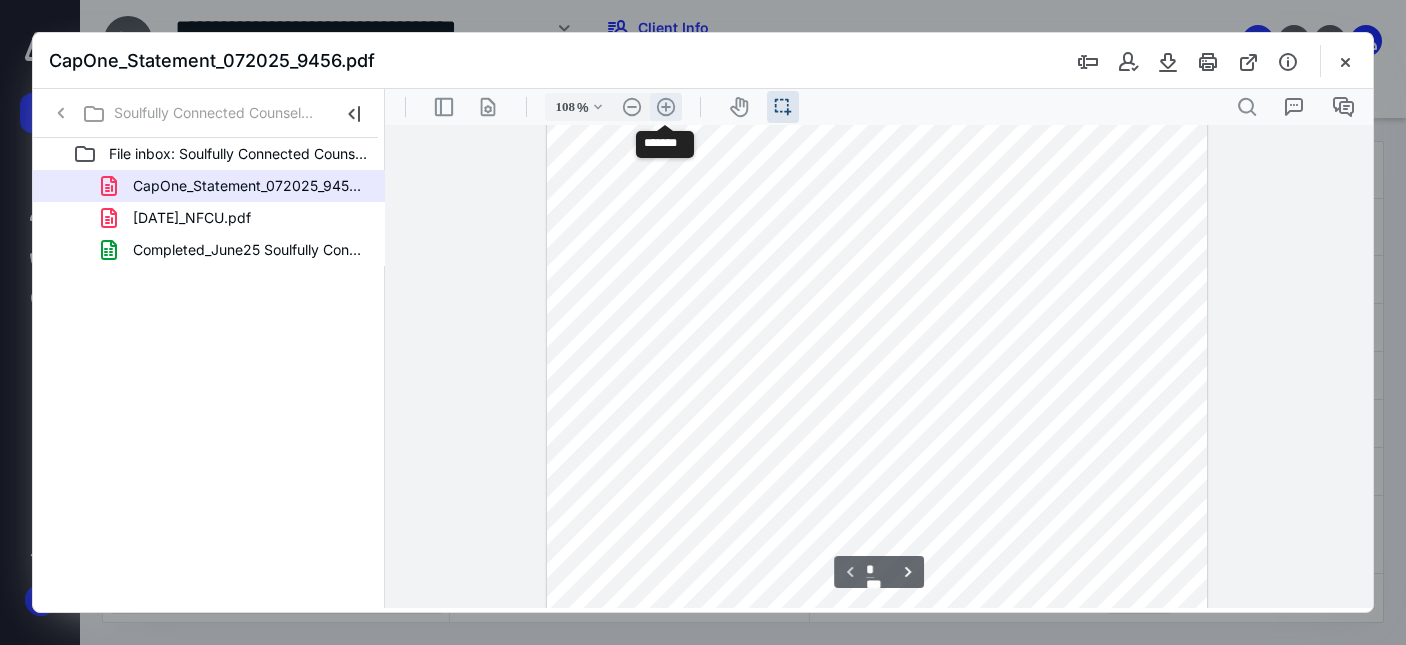 click on ".cls-1{fill:#abb0c4;} icon - header - zoom - in - line" at bounding box center [666, 107] 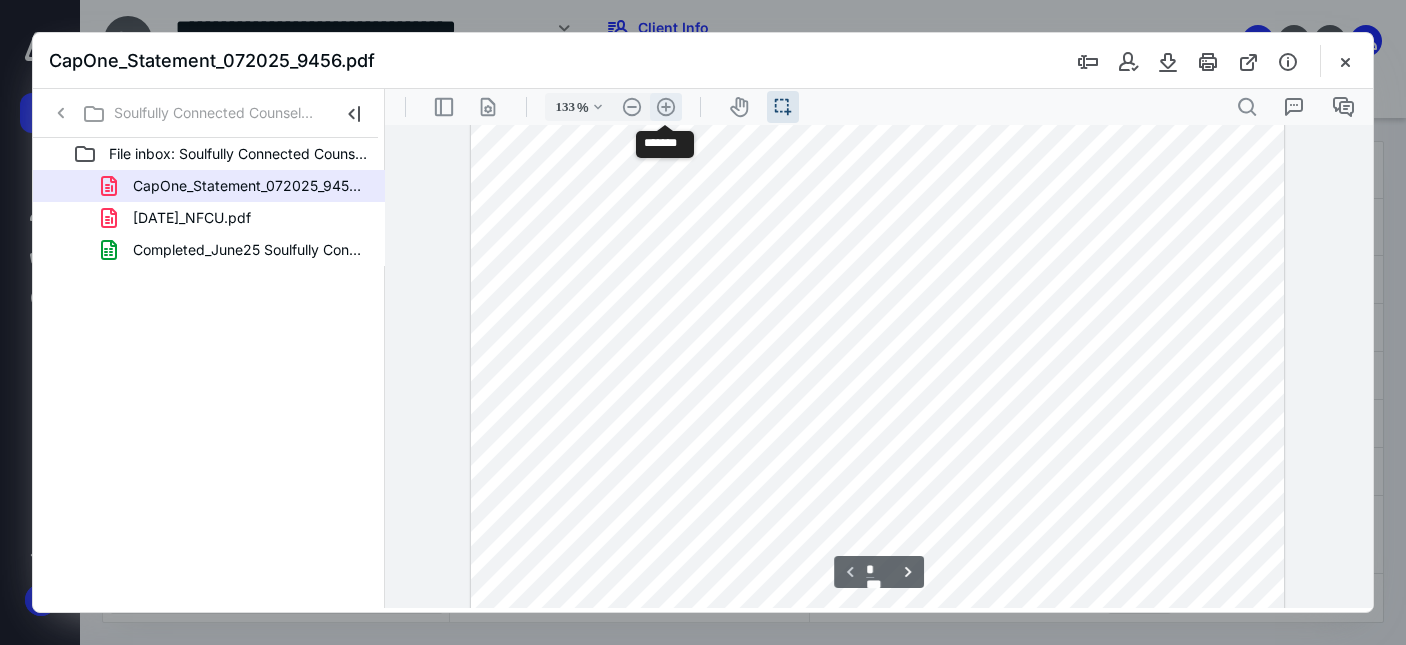 scroll, scrollTop: 352, scrollLeft: 0, axis: vertical 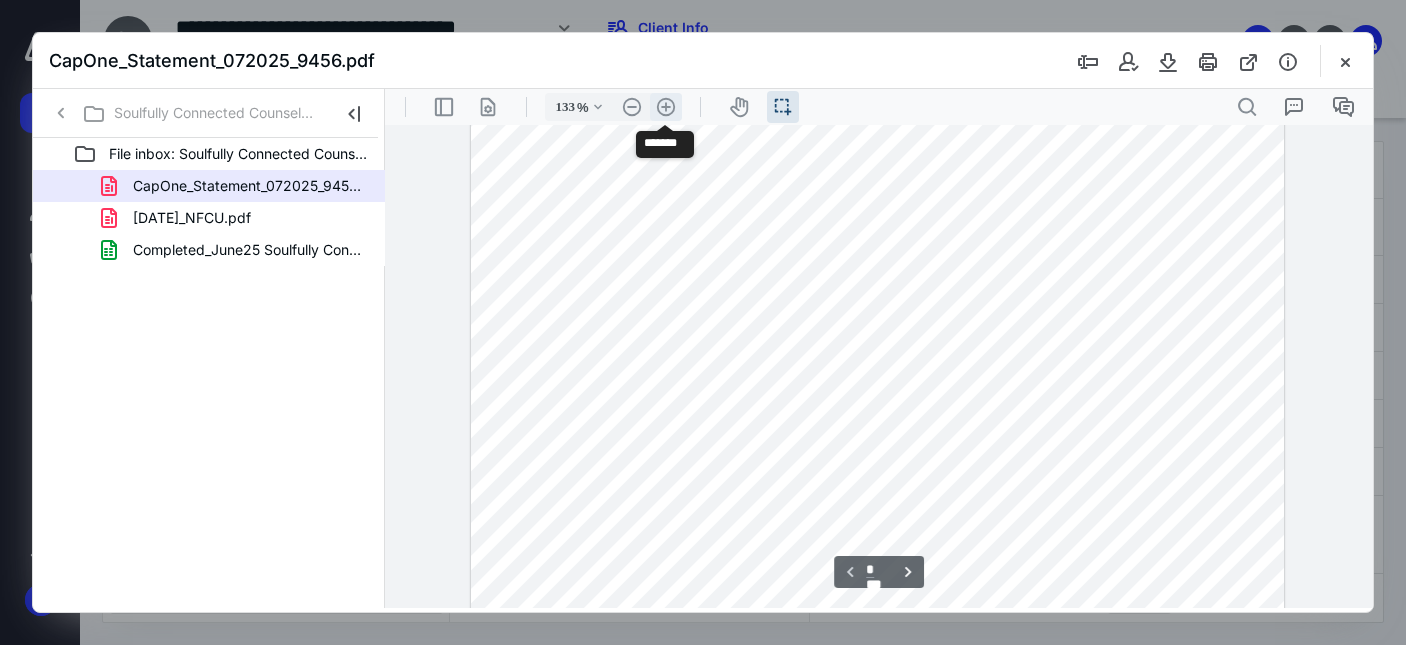click on ".cls-1{fill:#abb0c4;} icon - header - zoom - in - line" at bounding box center (666, 107) 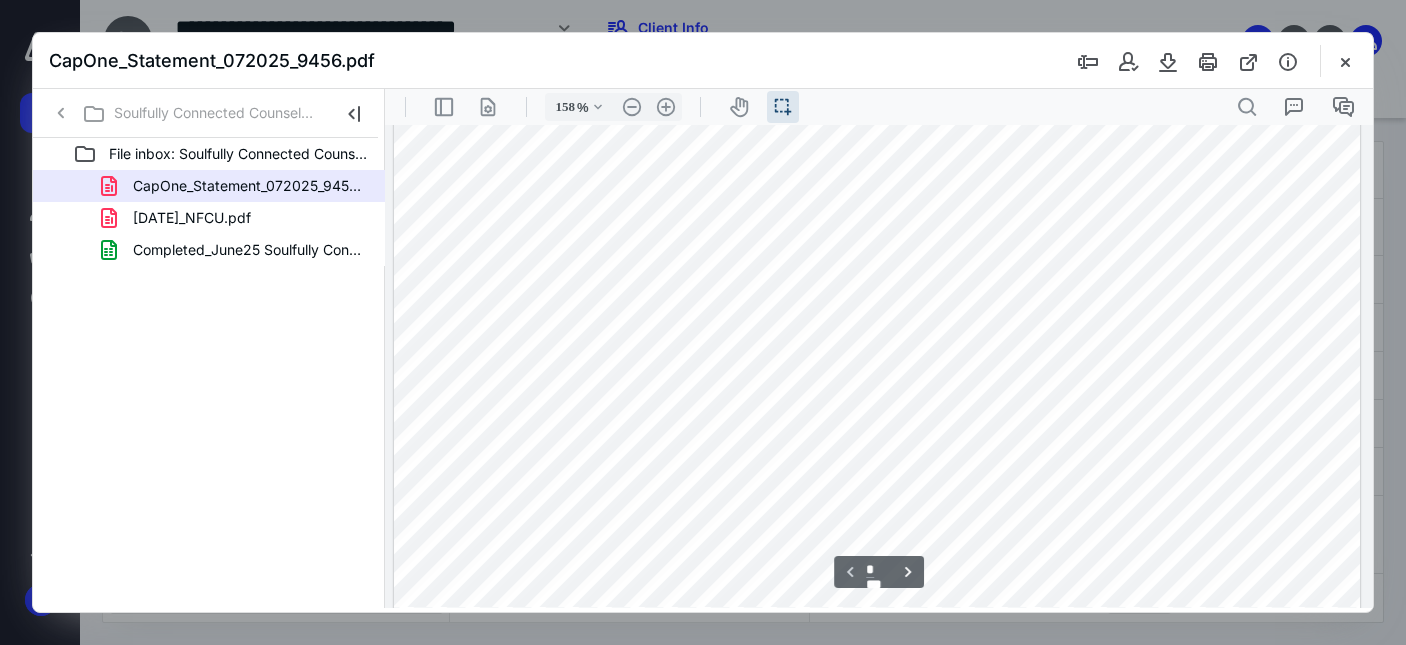 scroll, scrollTop: 0, scrollLeft: 1, axis: horizontal 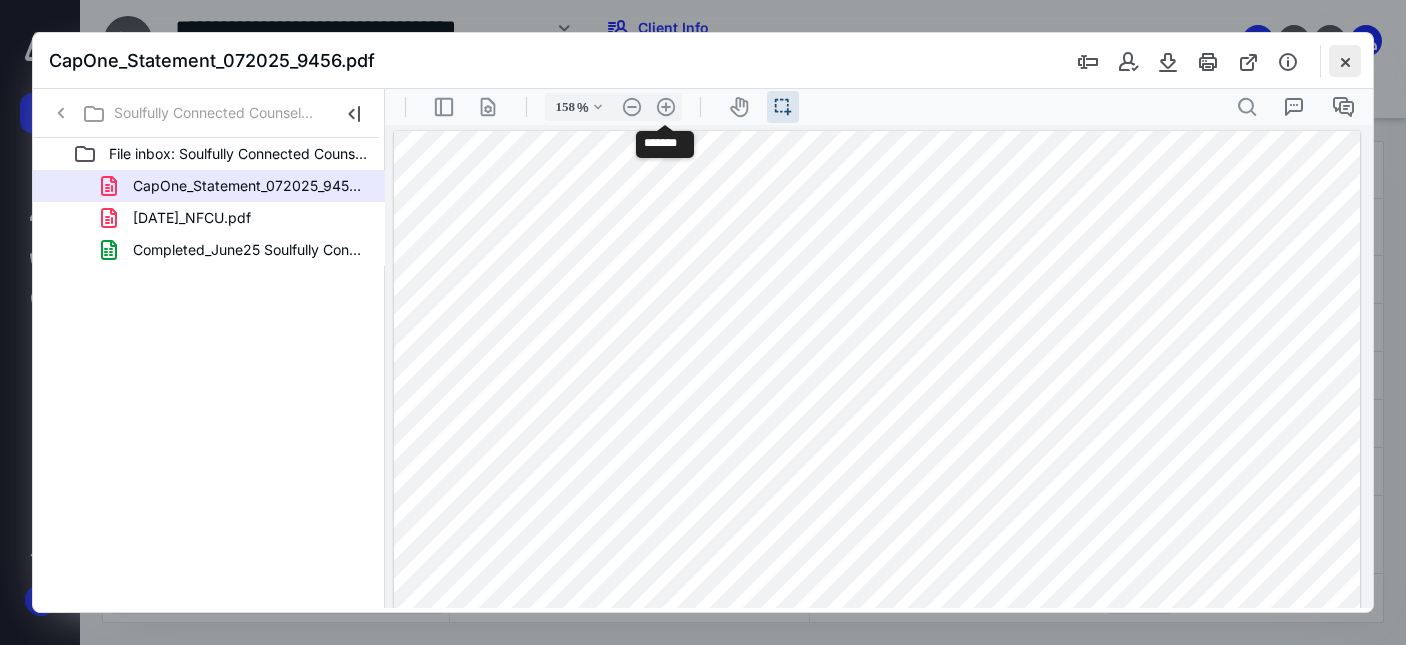 click at bounding box center (1345, 61) 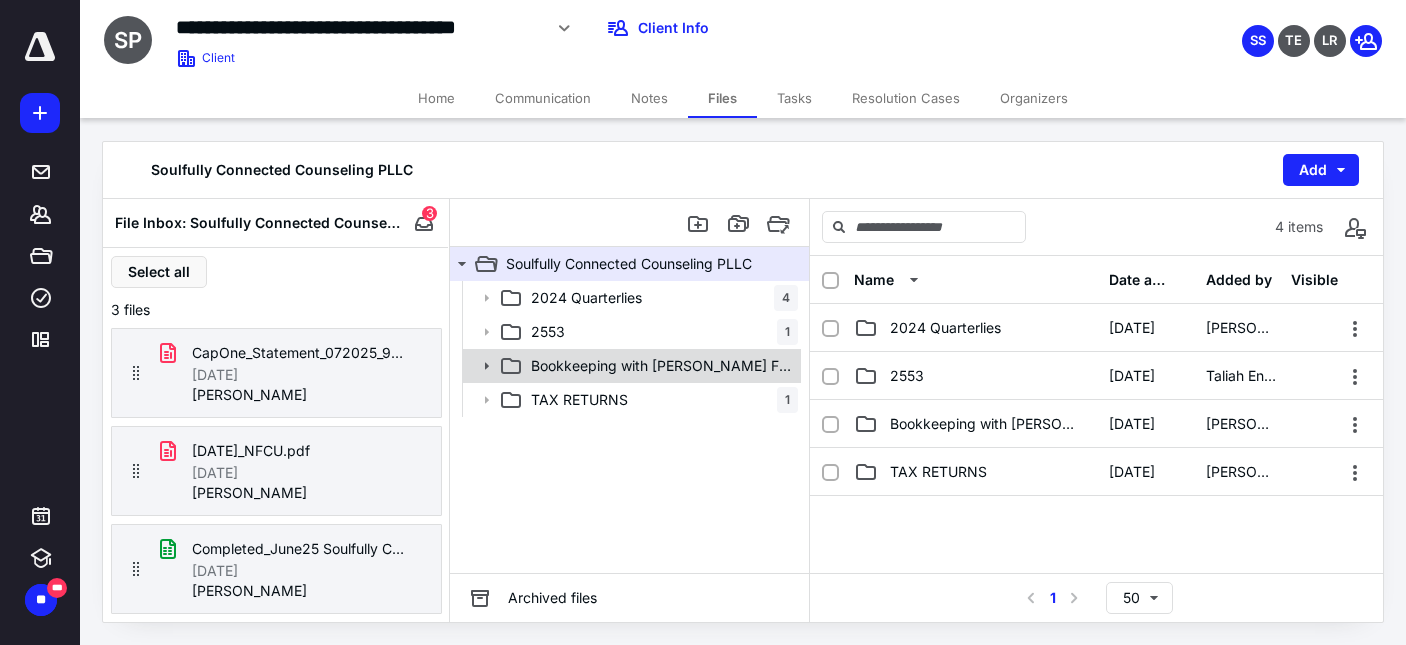 click 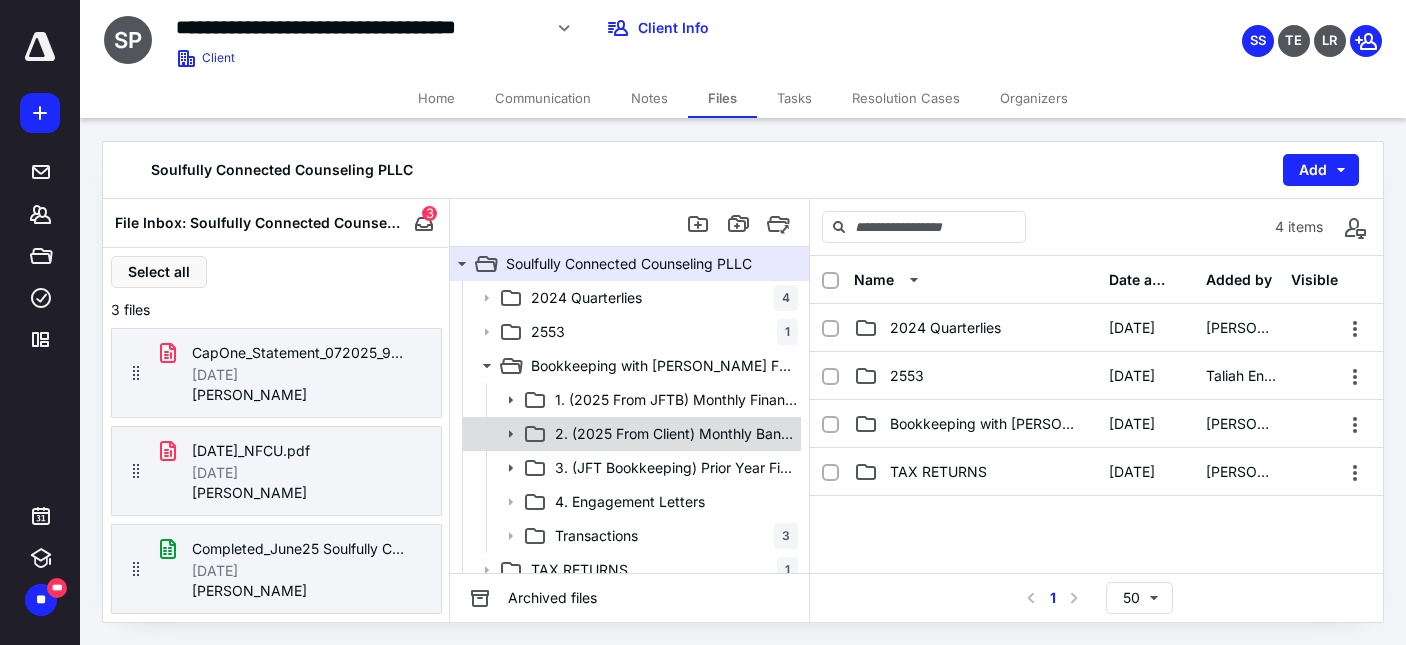 click 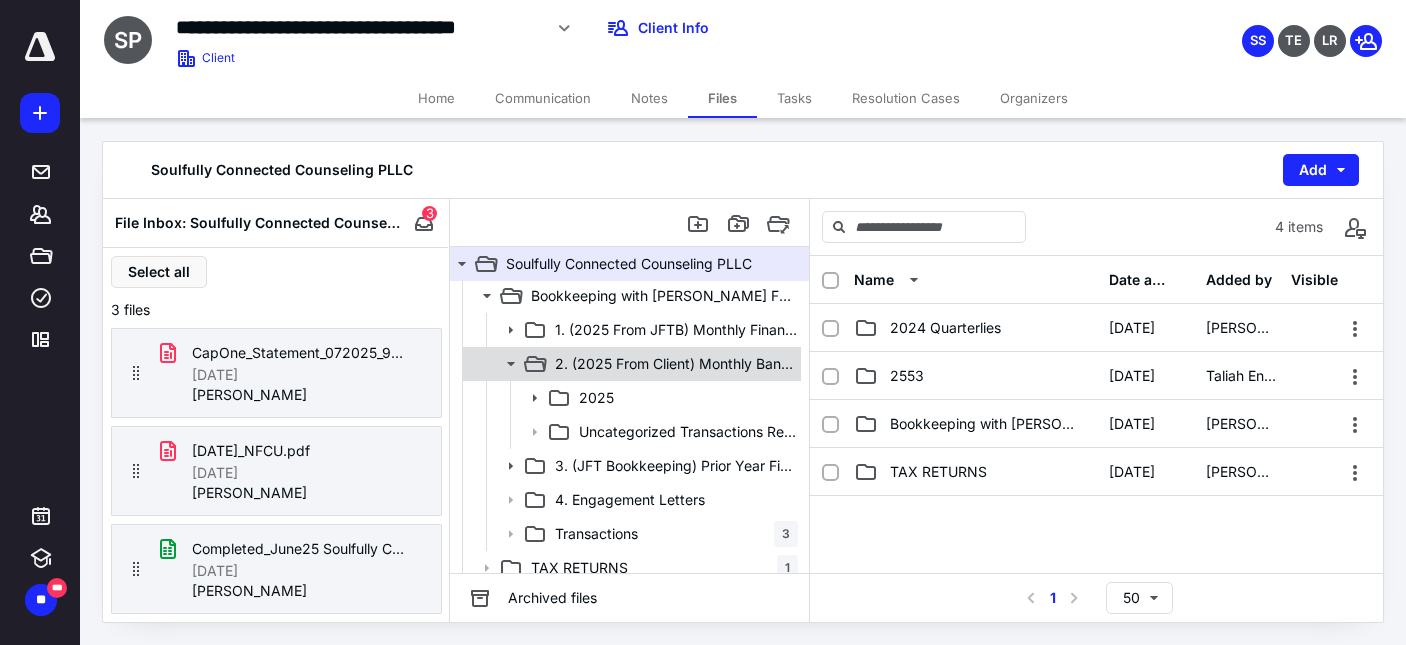 scroll, scrollTop: 73, scrollLeft: 0, axis: vertical 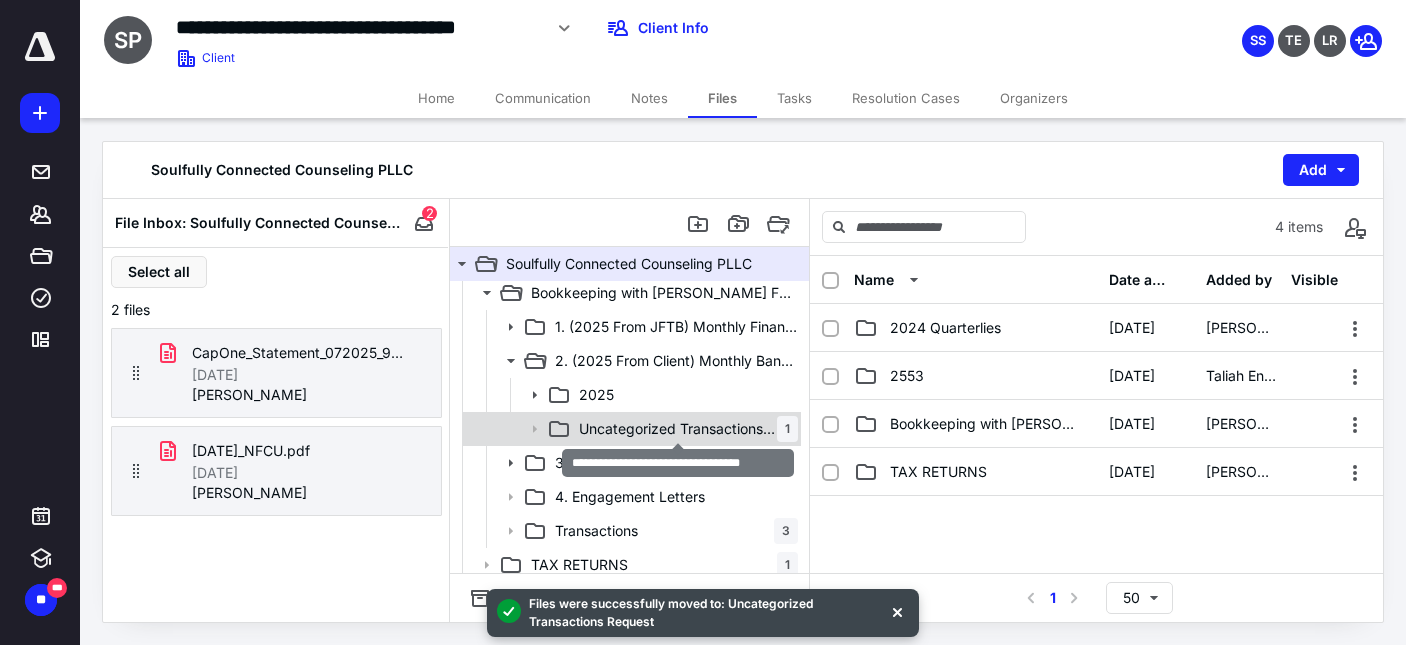 click on "Uncategorized Transactions Request" at bounding box center [678, 429] 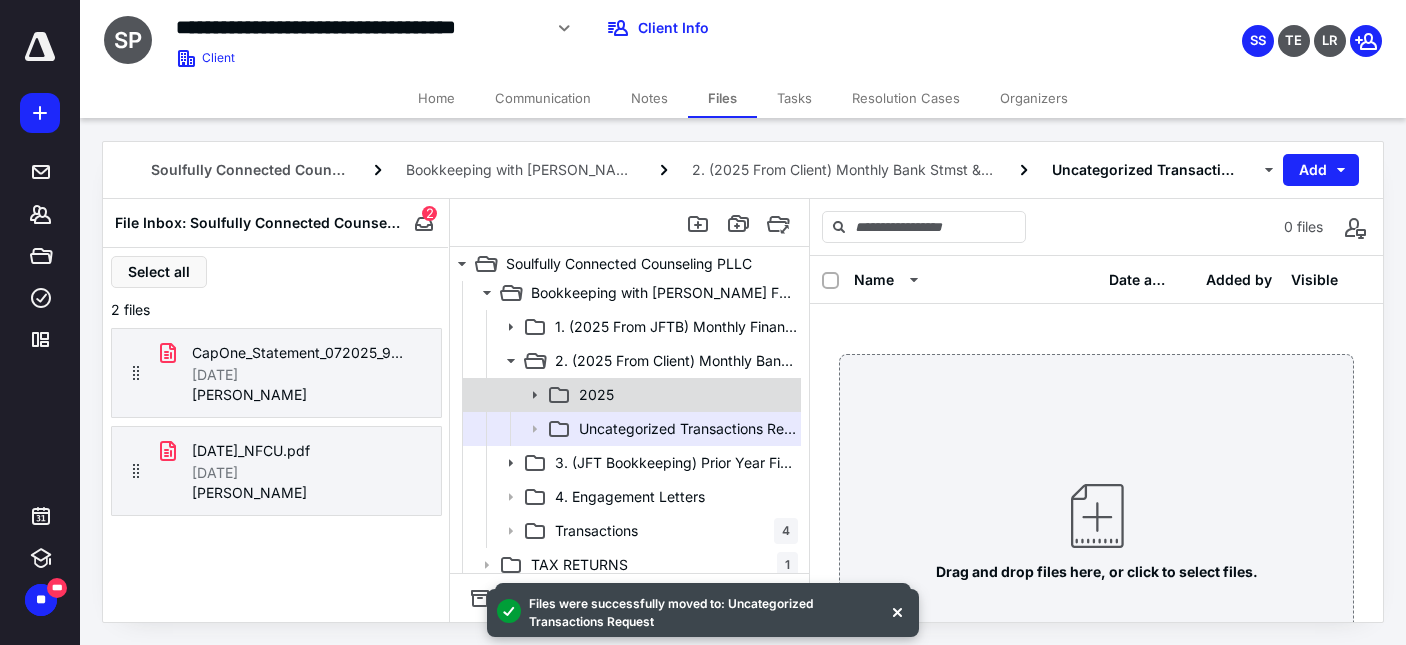 click 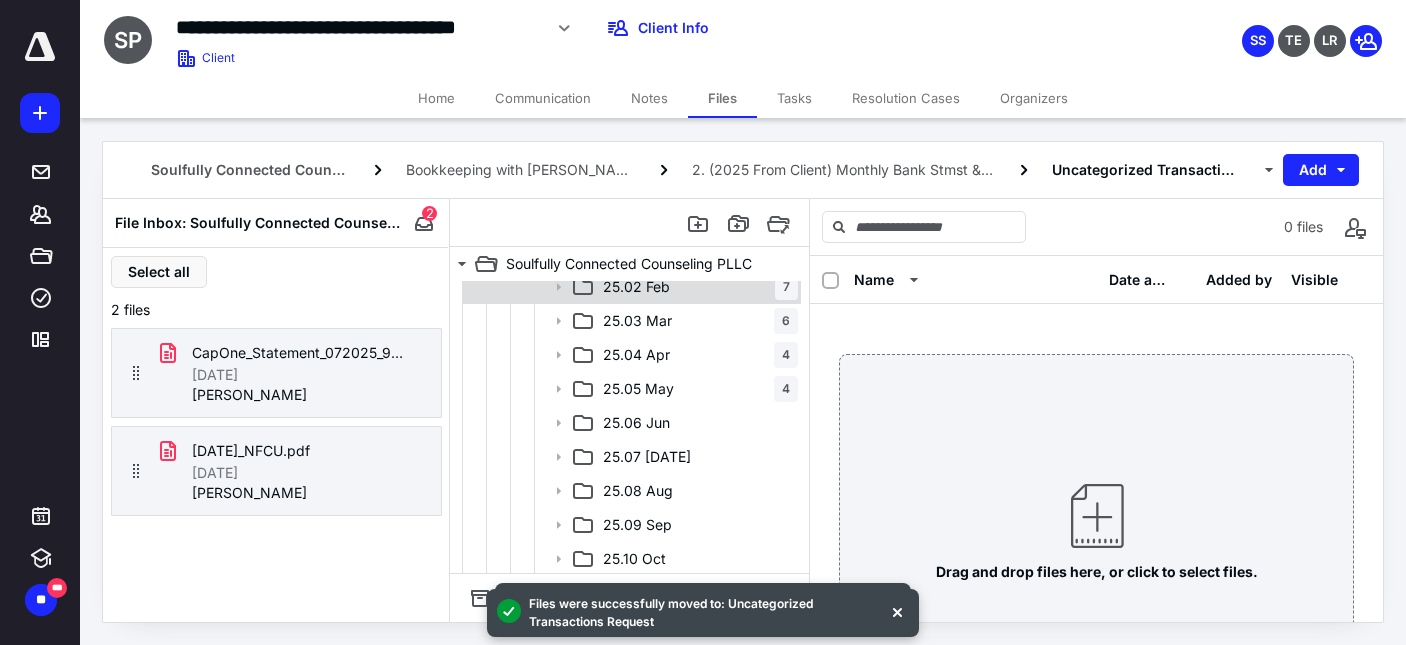 scroll, scrollTop: 255, scrollLeft: 0, axis: vertical 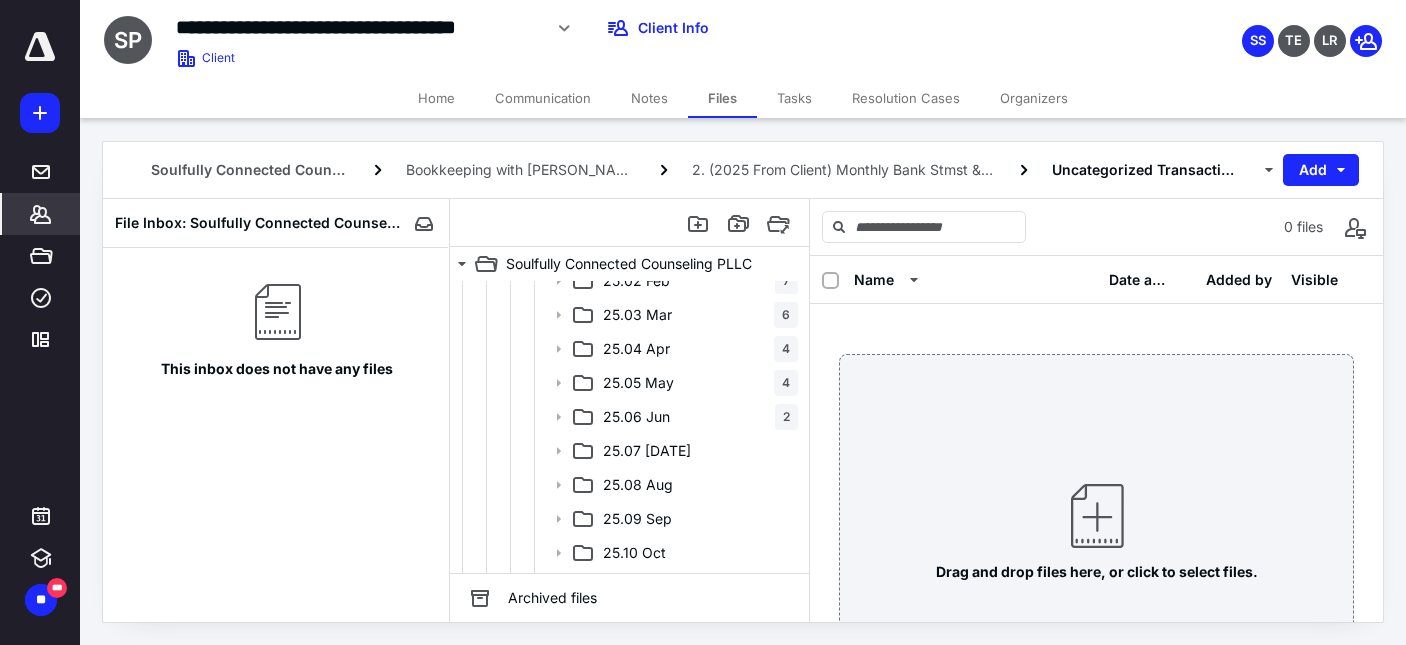 click 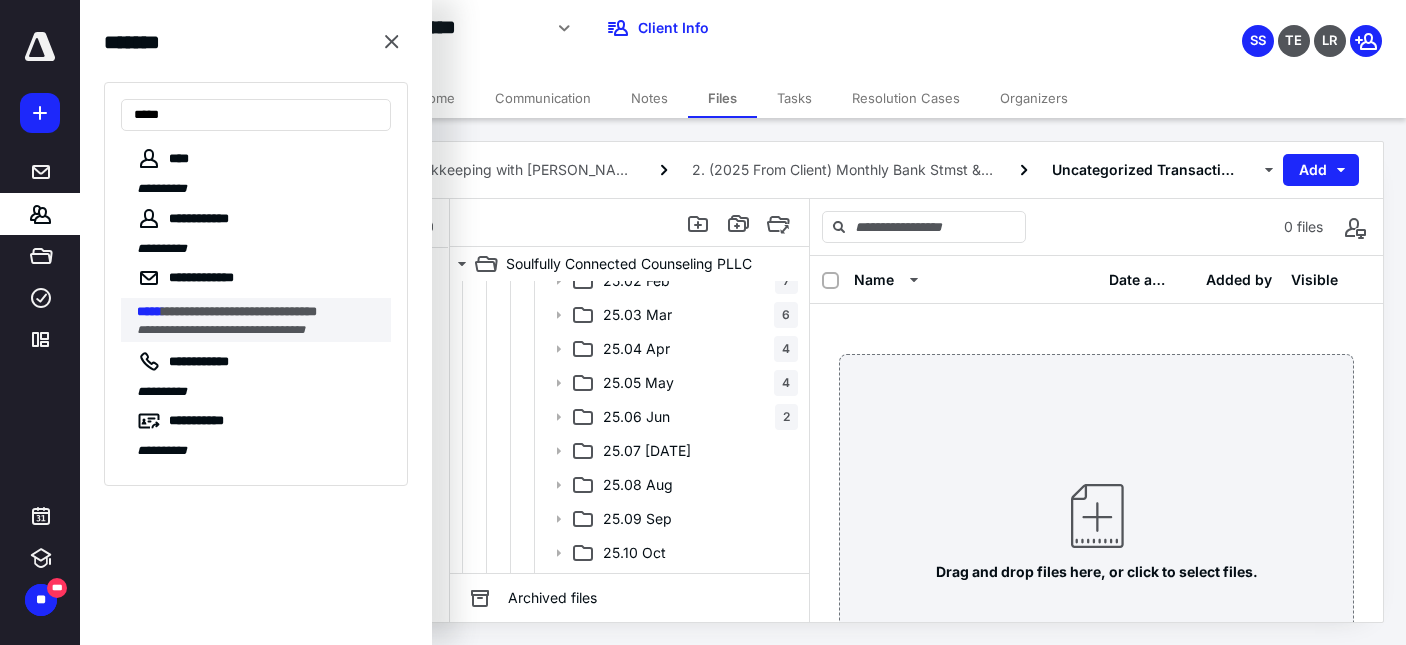 type on "*****" 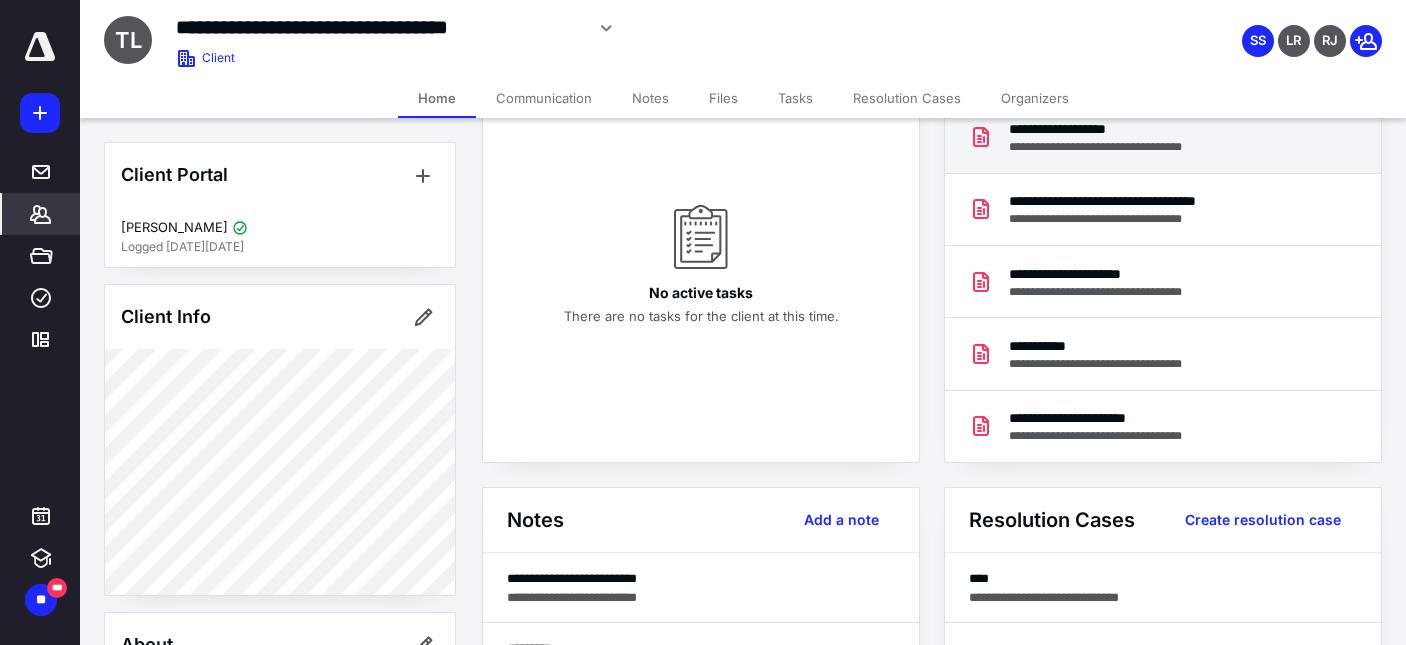 scroll, scrollTop: 0, scrollLeft: 0, axis: both 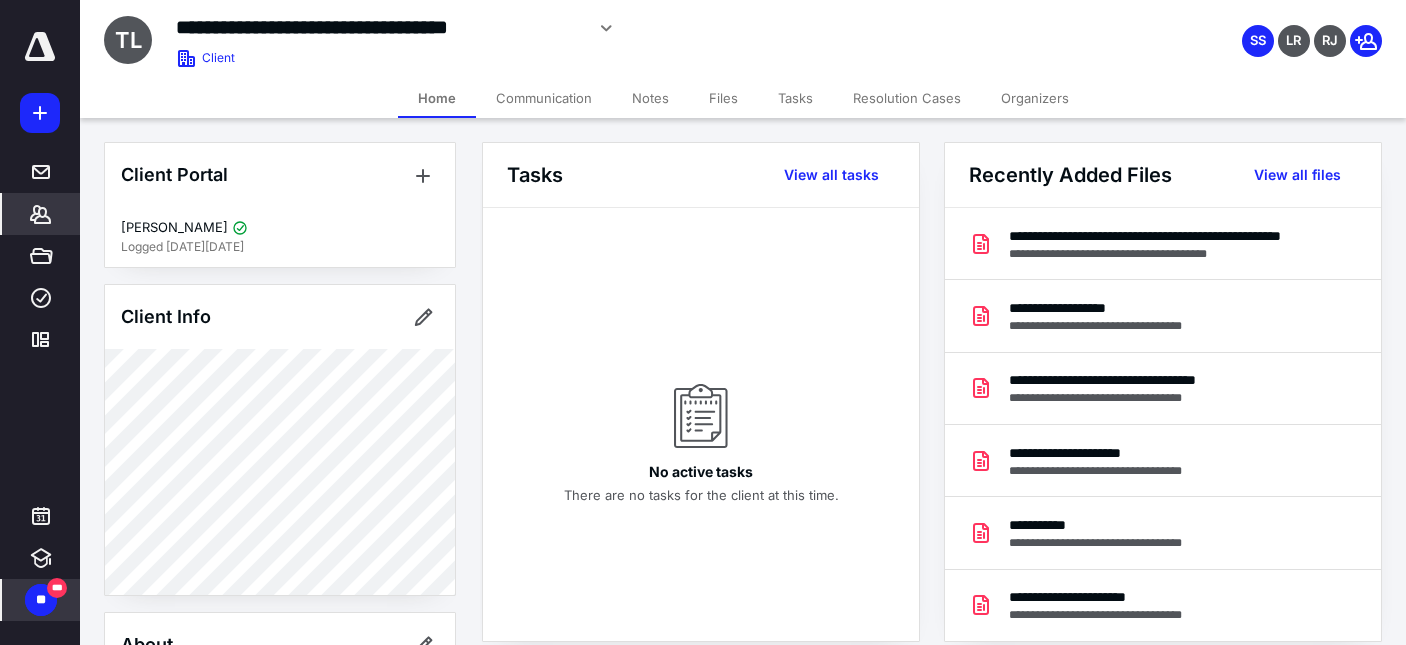 click on "***" at bounding box center [57, 588] 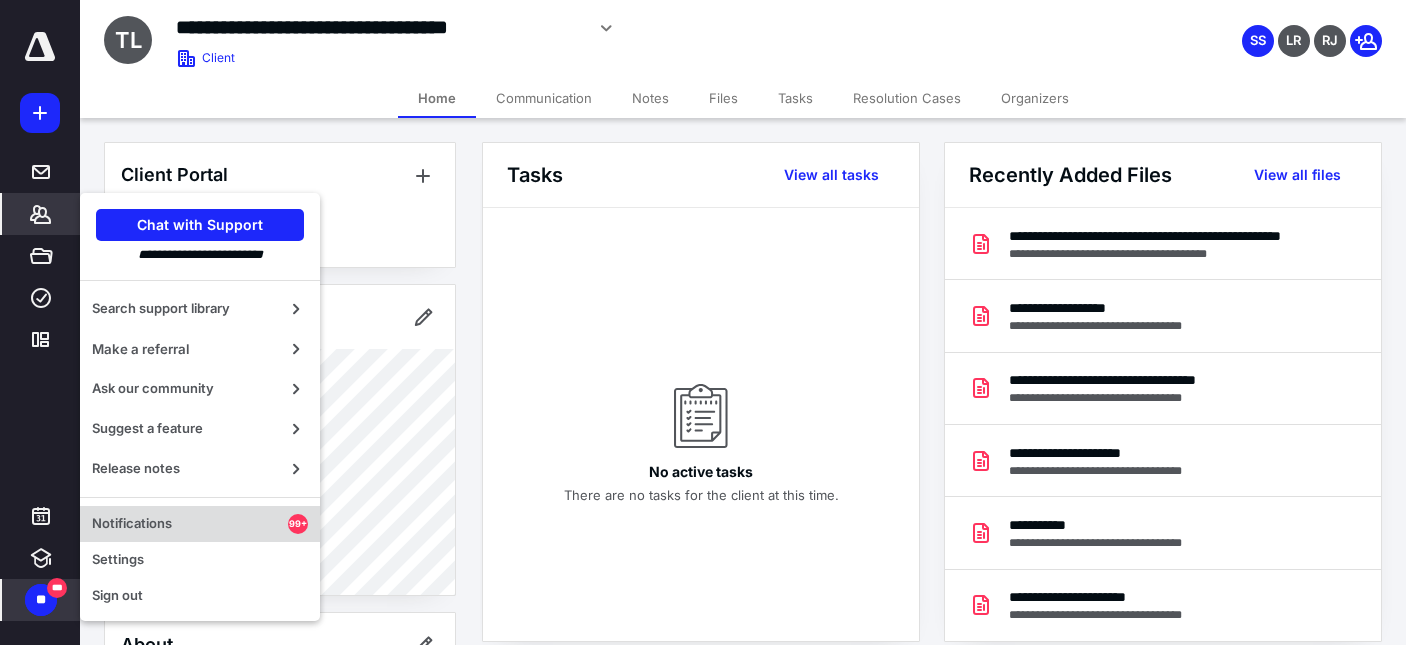 click on "Notifications" at bounding box center (190, 524) 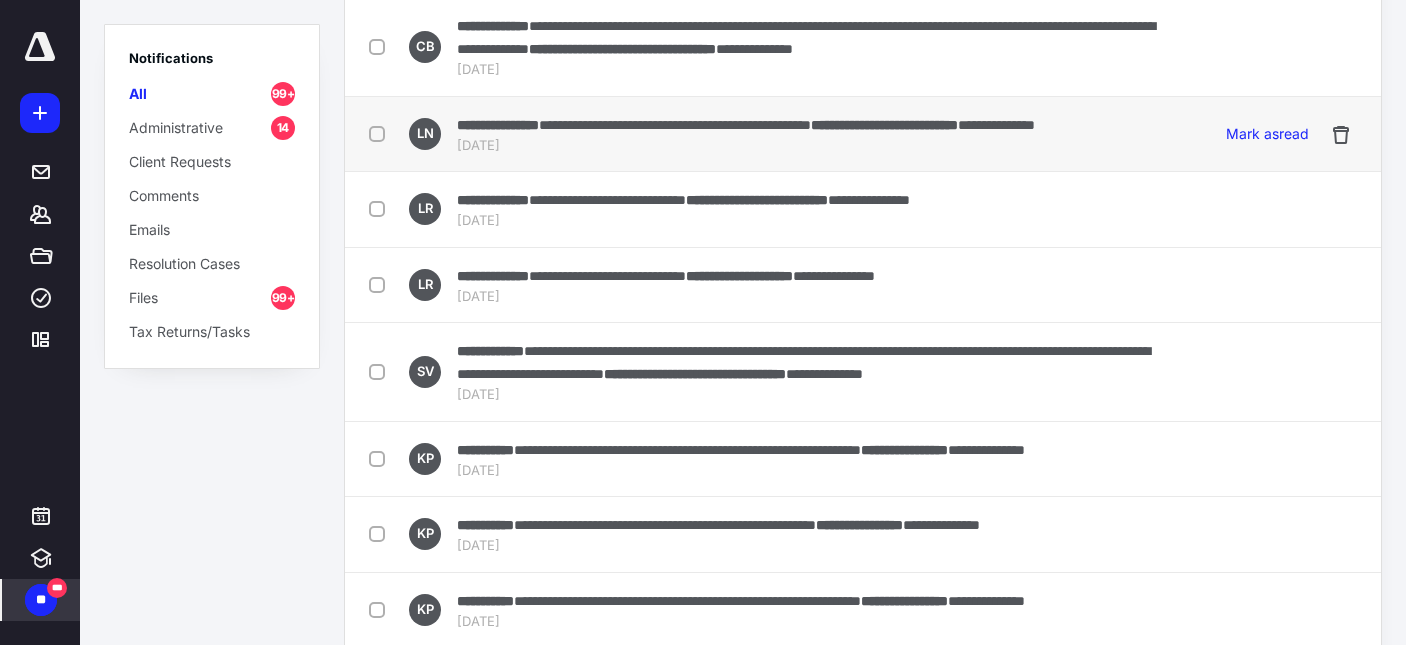 scroll, scrollTop: 0, scrollLeft: 0, axis: both 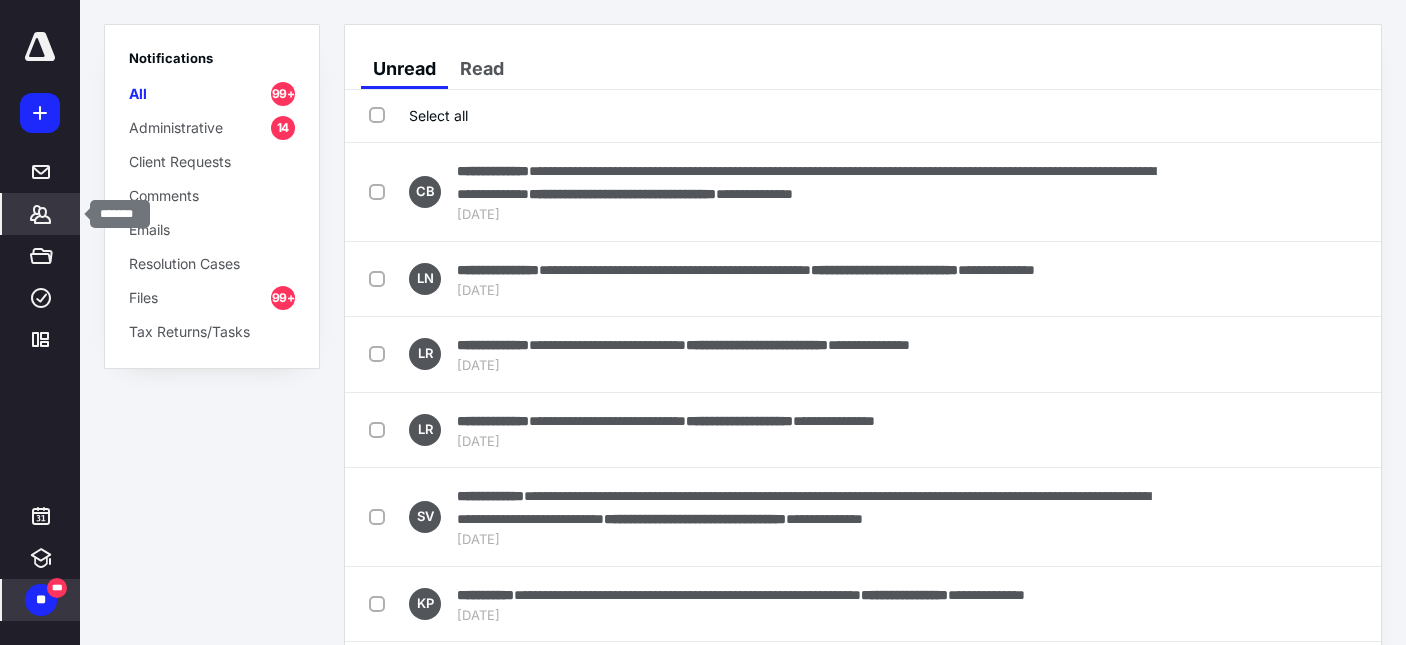click 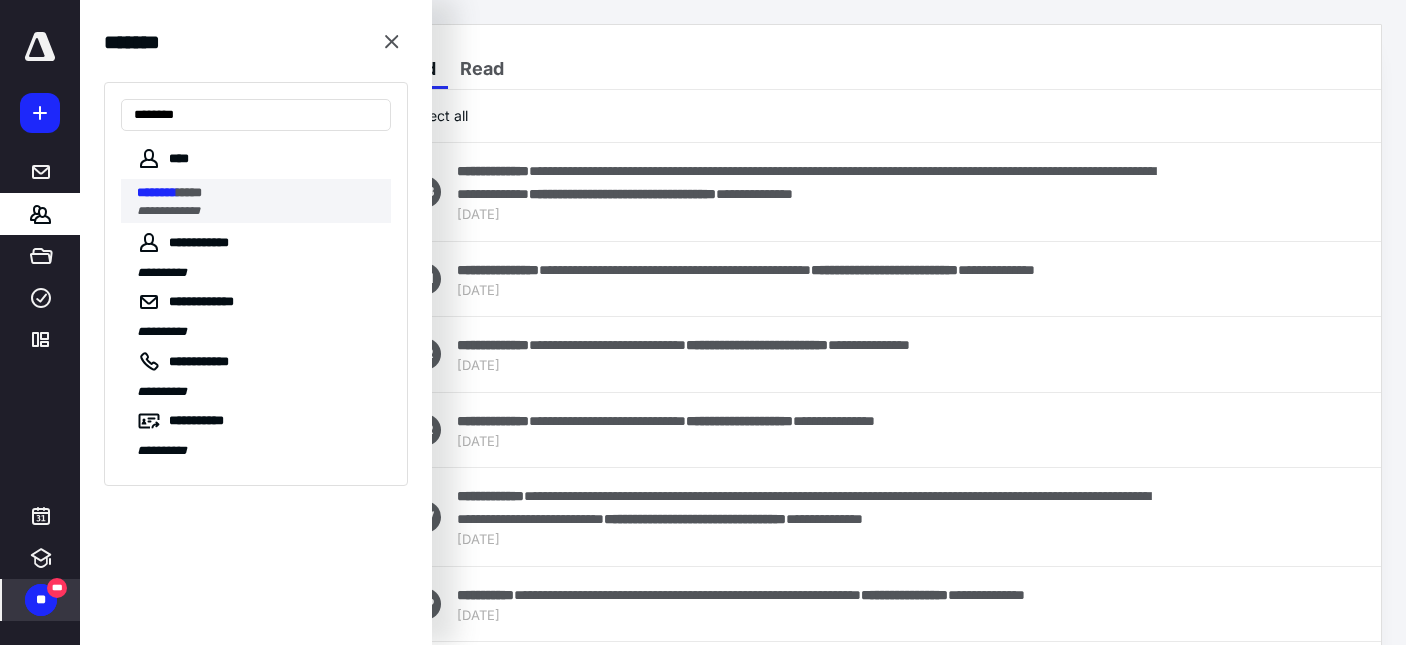 type on "********" 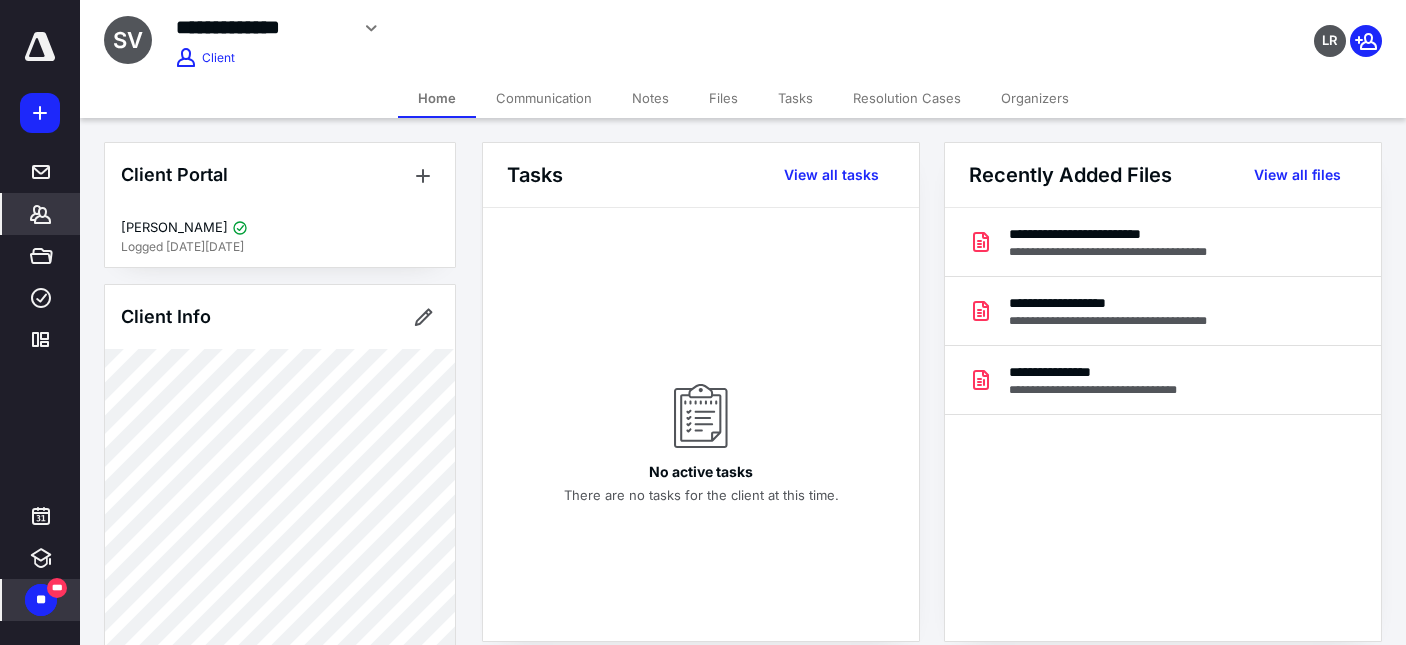 click 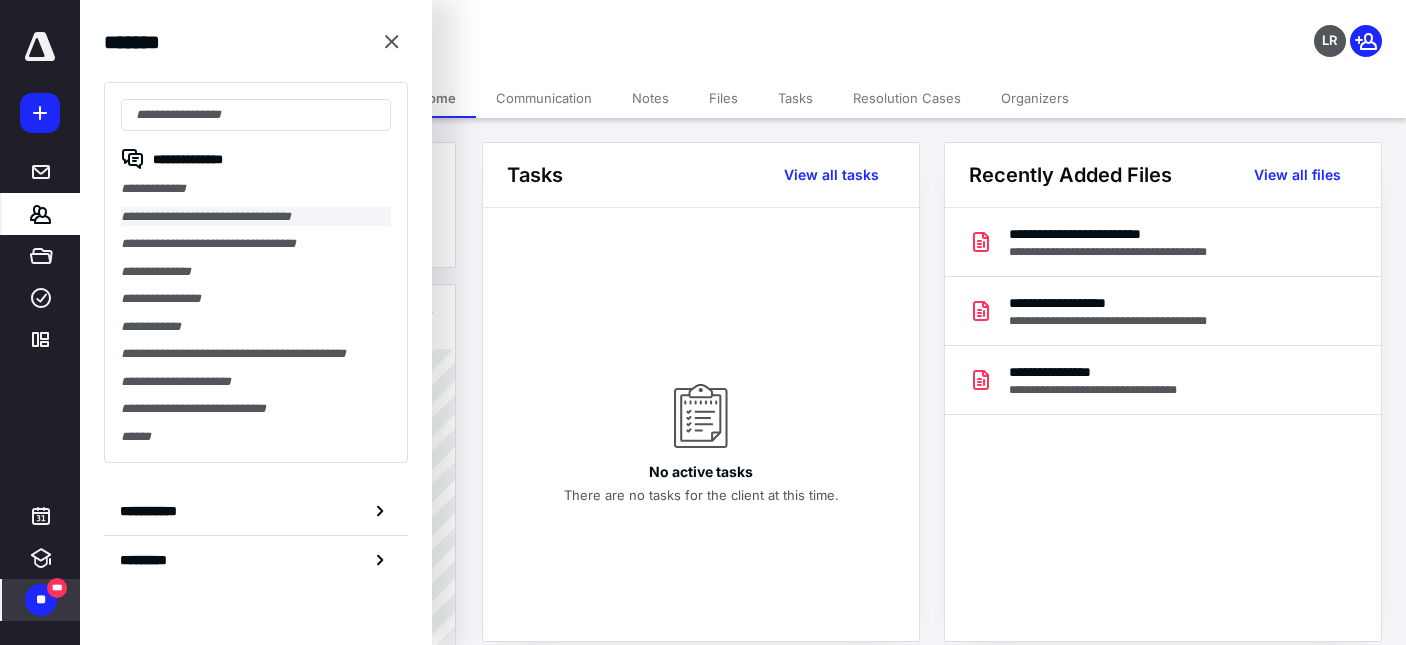 click on "**********" at bounding box center (256, 217) 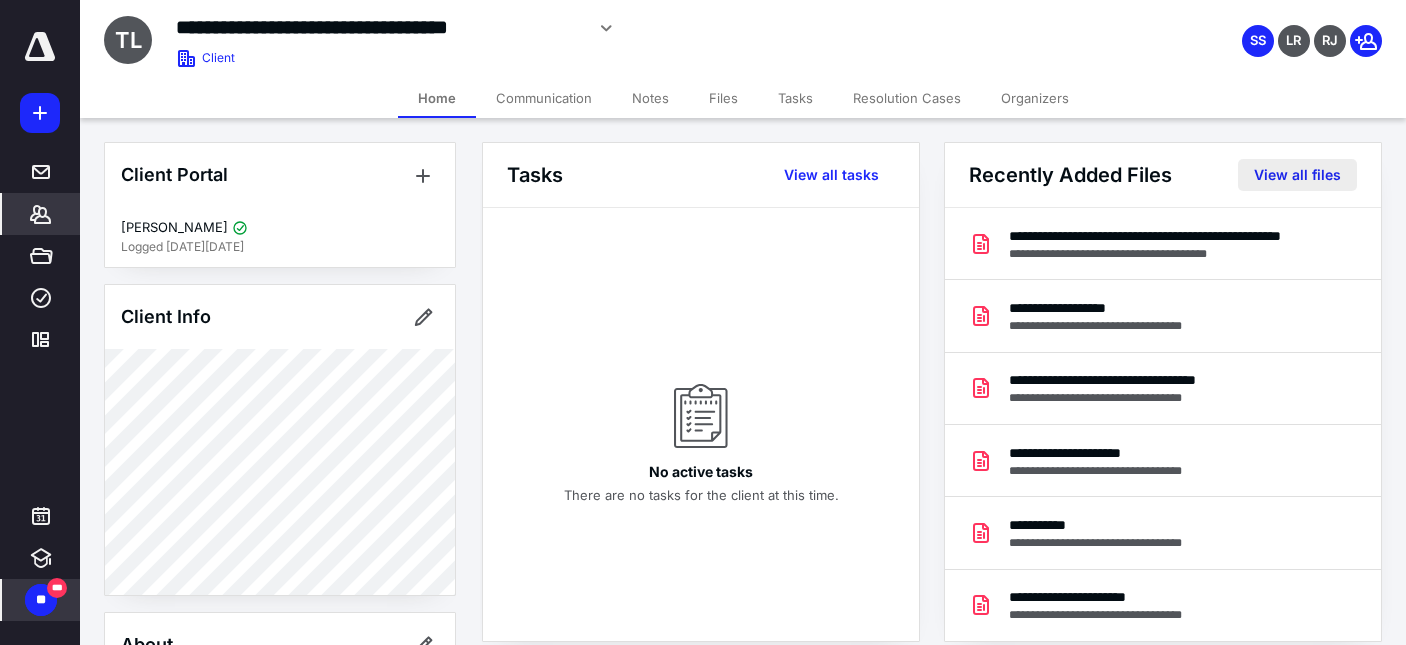 click on "View all files" at bounding box center [1297, 175] 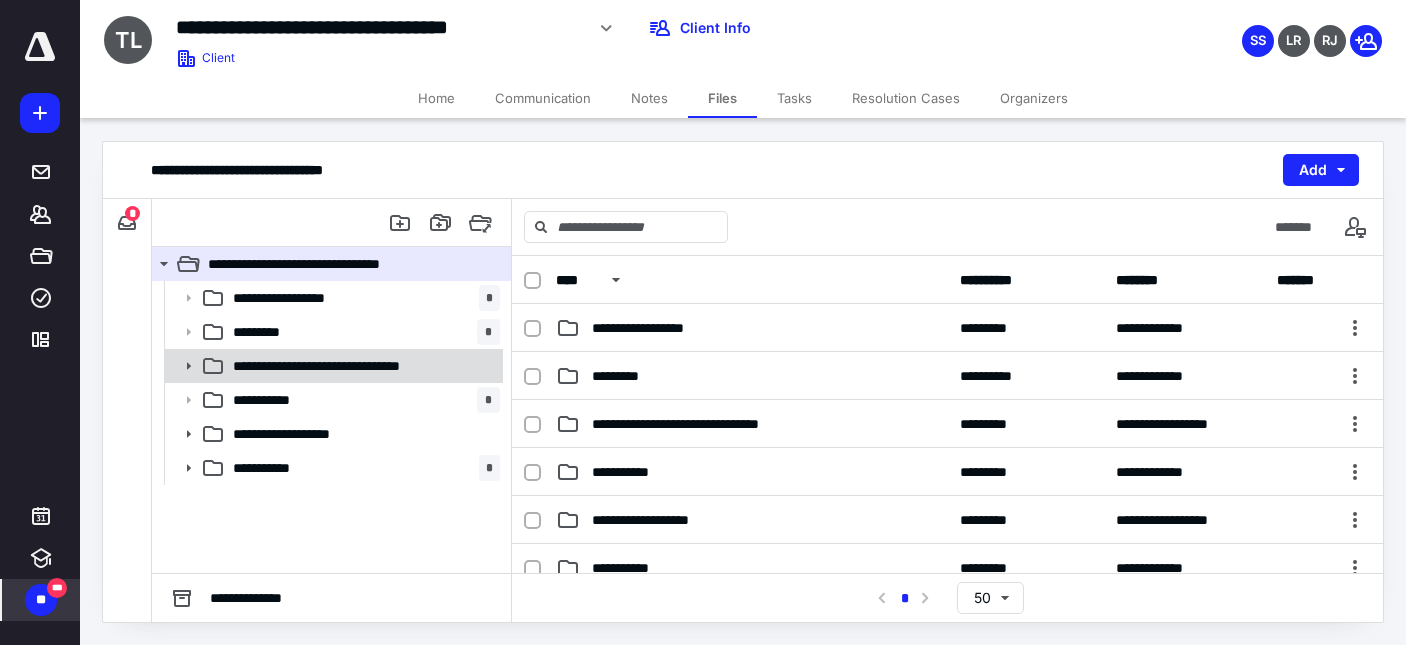 click 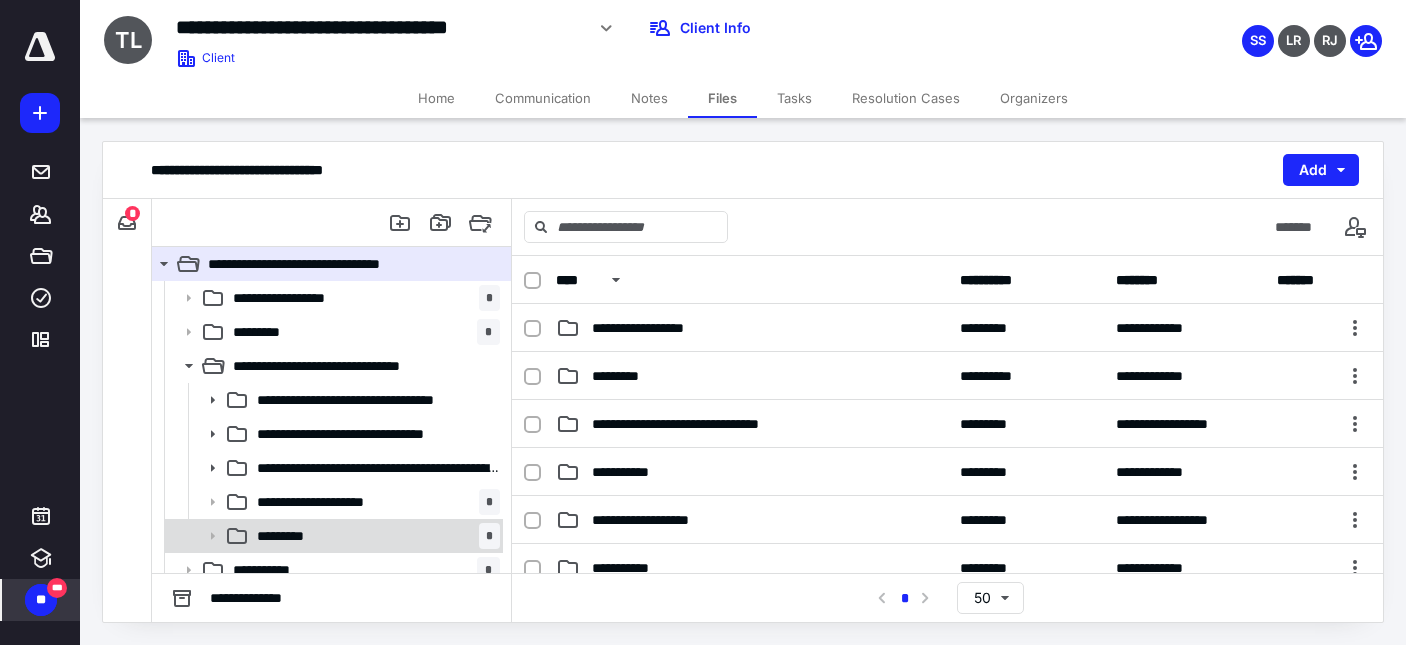 click on "*********" at bounding box center (288, 536) 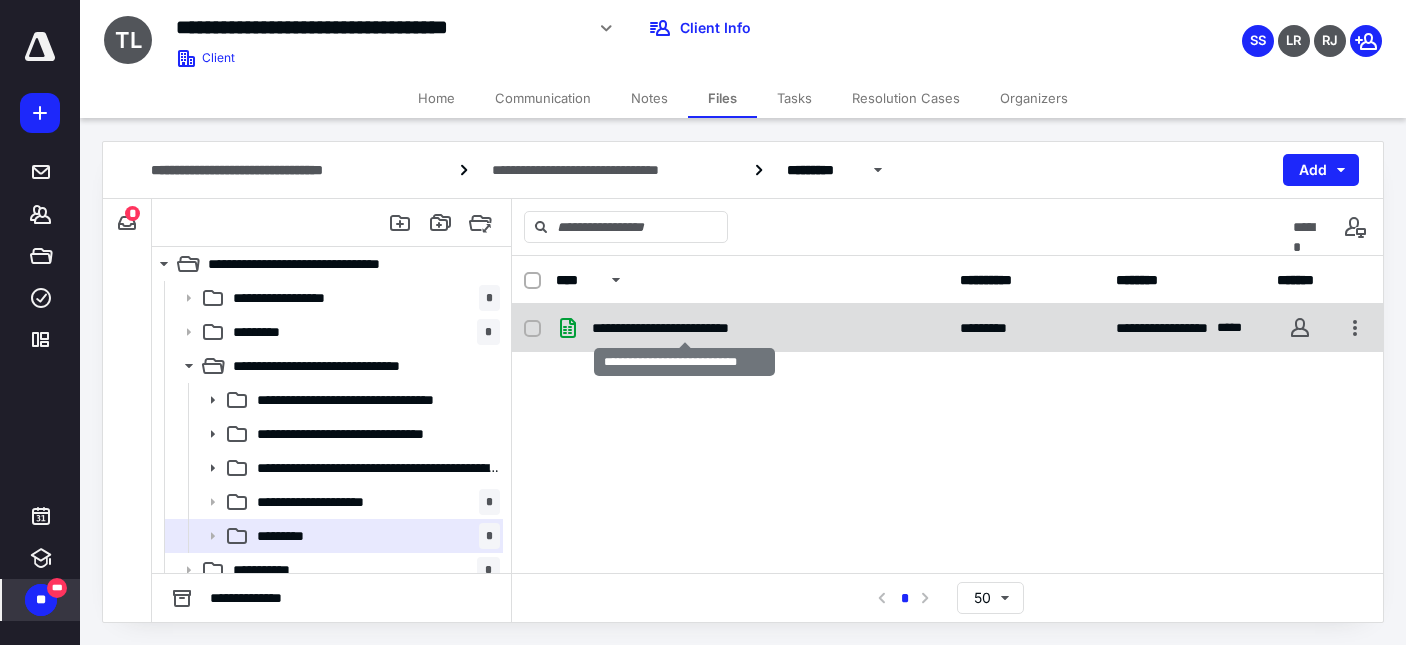 click on "**********" at bounding box center [684, 328] 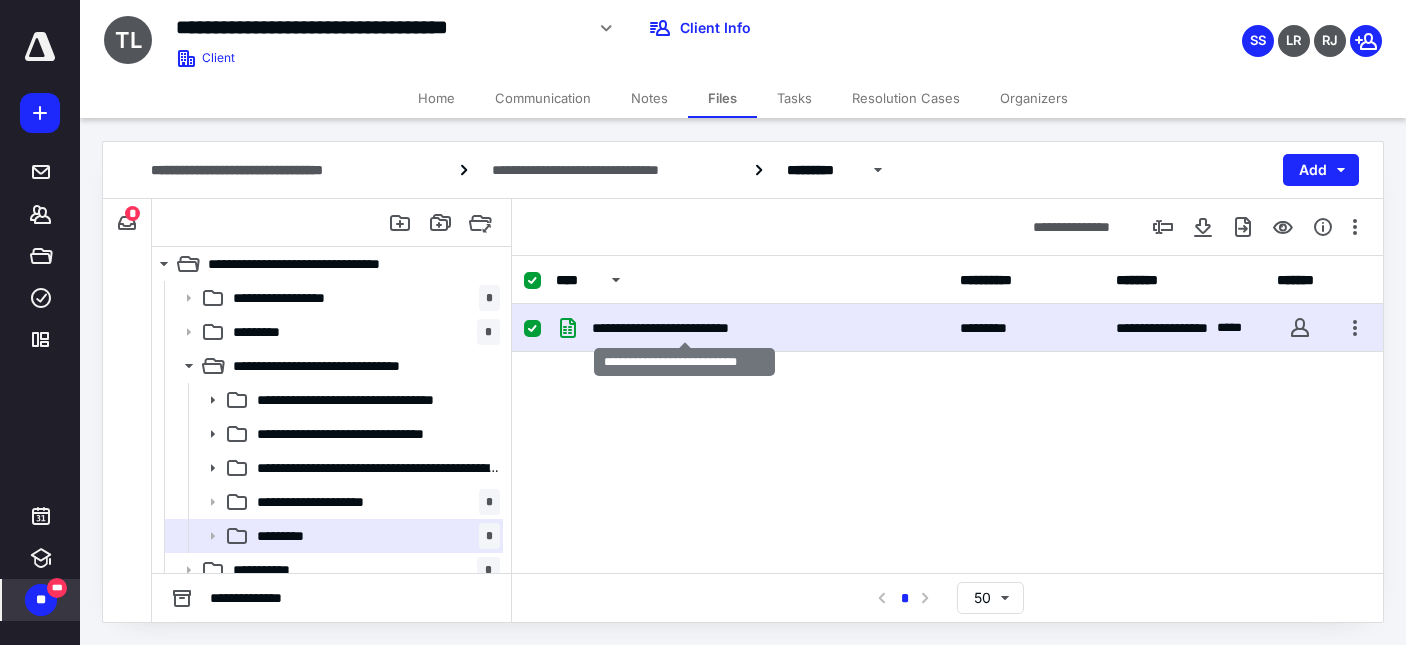 click on "**********" at bounding box center (684, 328) 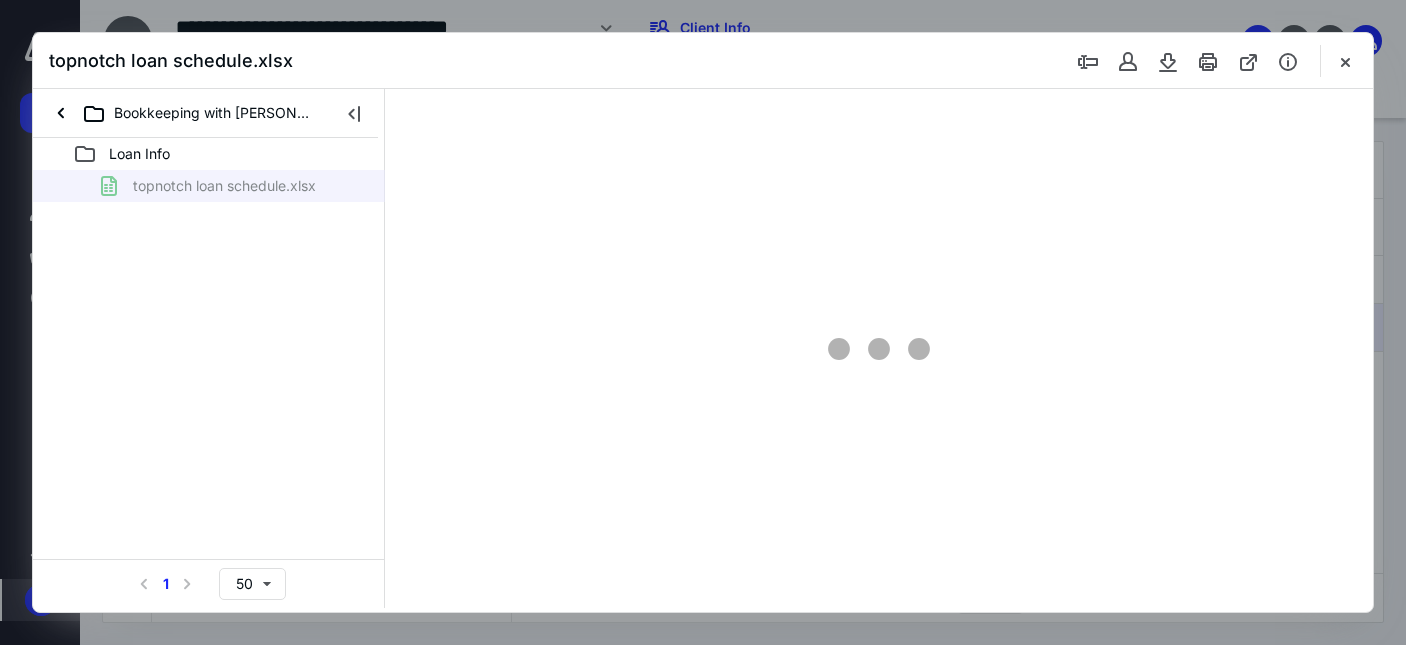 scroll, scrollTop: 0, scrollLeft: 0, axis: both 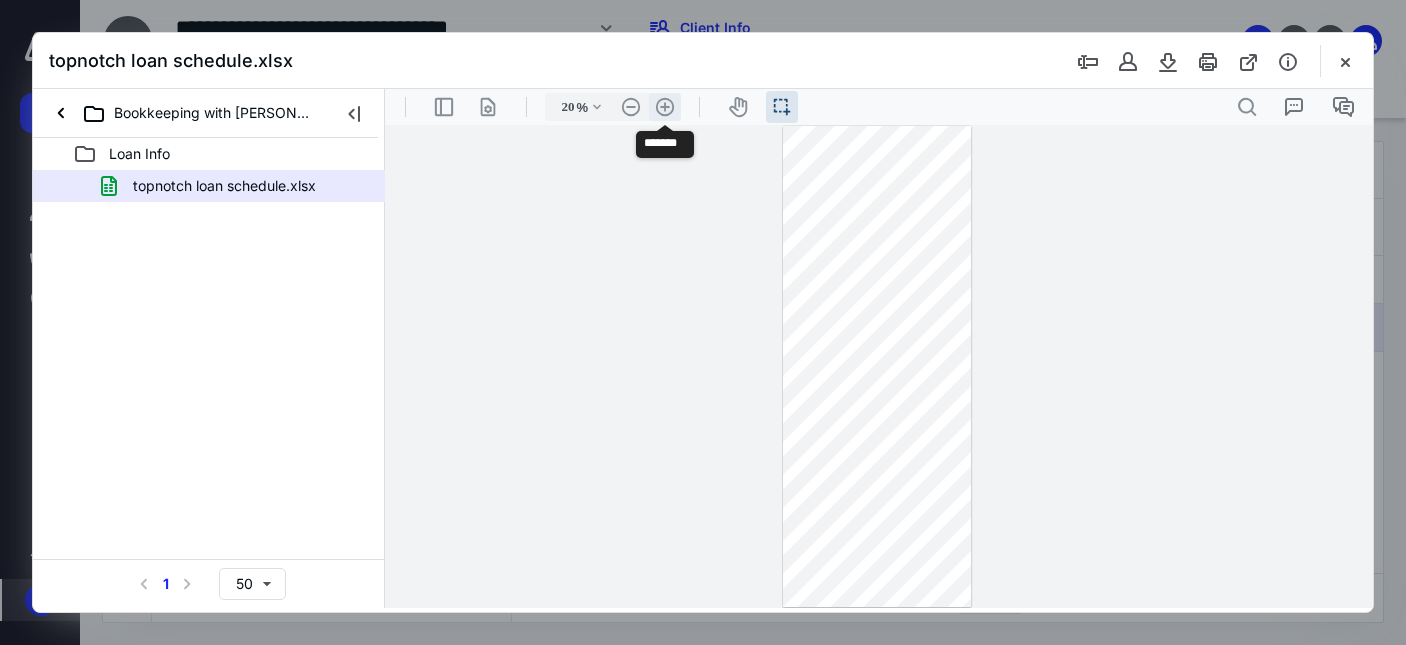 click on ".cls-1{fill:#abb0c4;} icon - header - zoom - in - line" at bounding box center [665, 107] 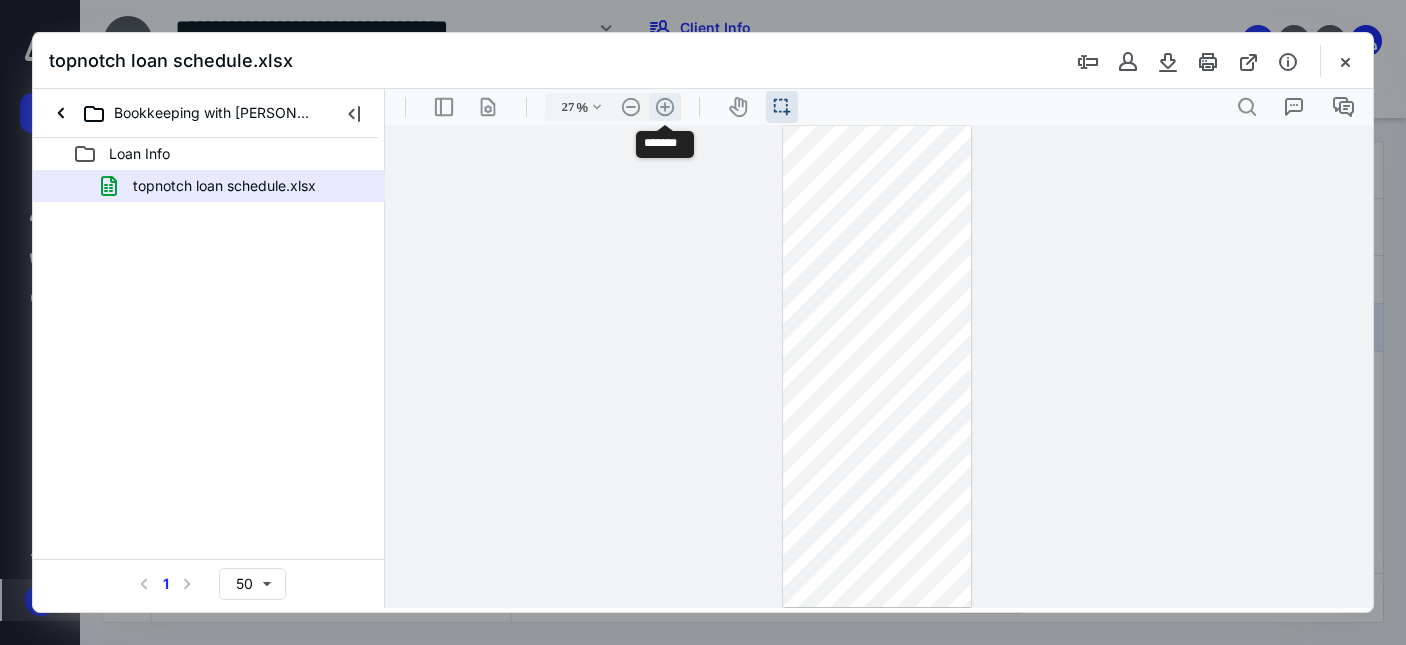 click on ".cls-1{fill:#abb0c4;} icon - header - zoom - in - line" at bounding box center [665, 107] 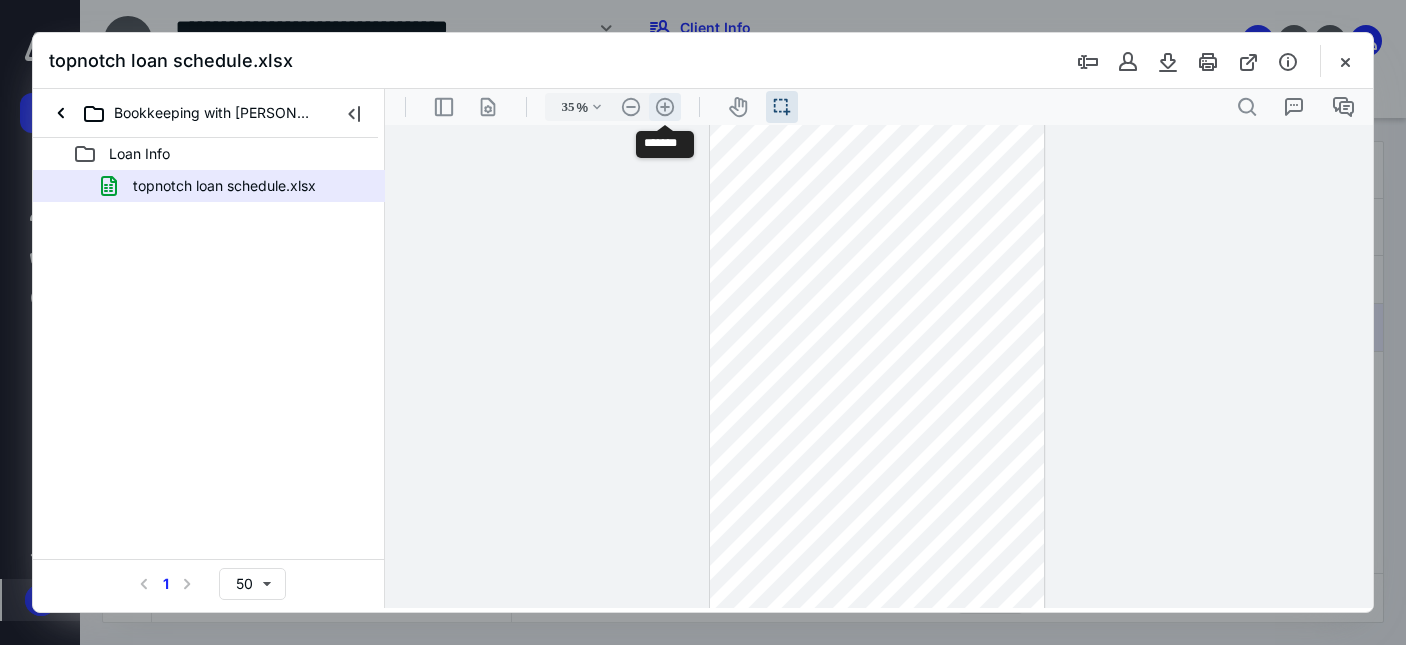 click on ".cls-1{fill:#abb0c4;} icon - header - zoom - in - line" at bounding box center (665, 107) 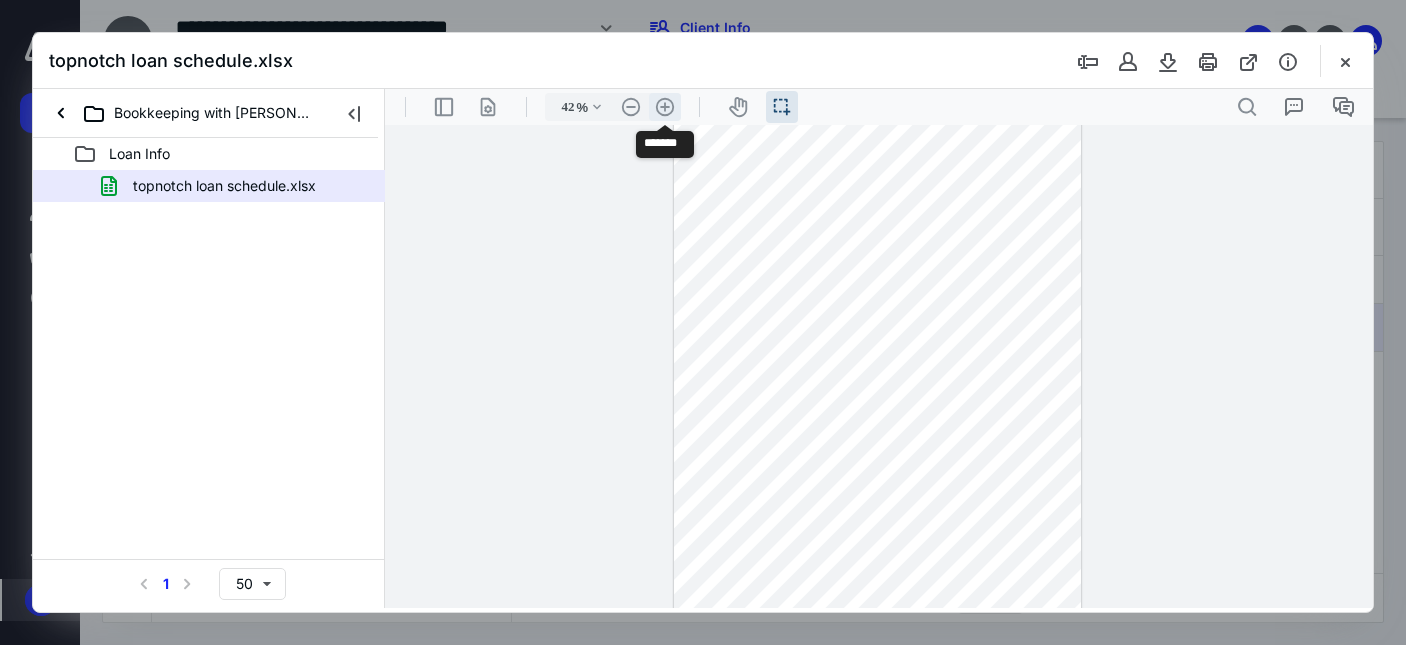 click on ".cls-1{fill:#abb0c4;} icon - header - zoom - in - line" at bounding box center [665, 107] 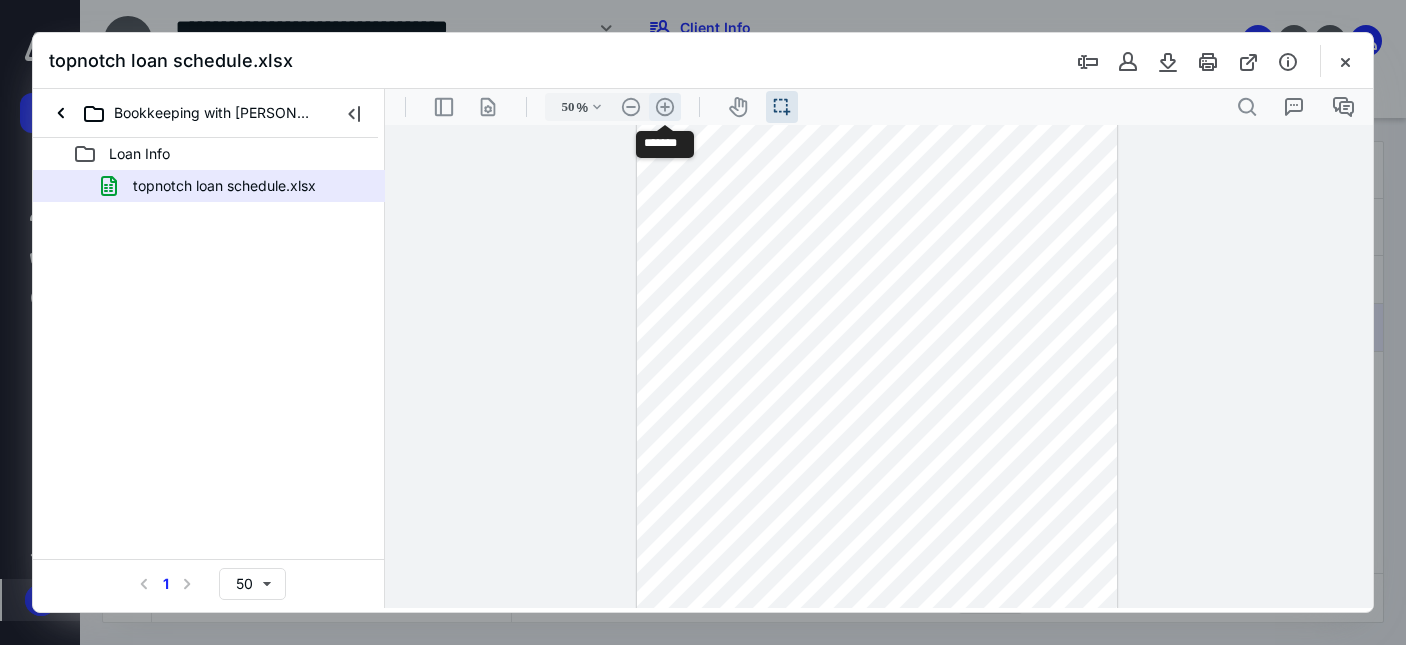 click on ".cls-1{fill:#abb0c4;} icon - header - zoom - in - line" at bounding box center [665, 107] 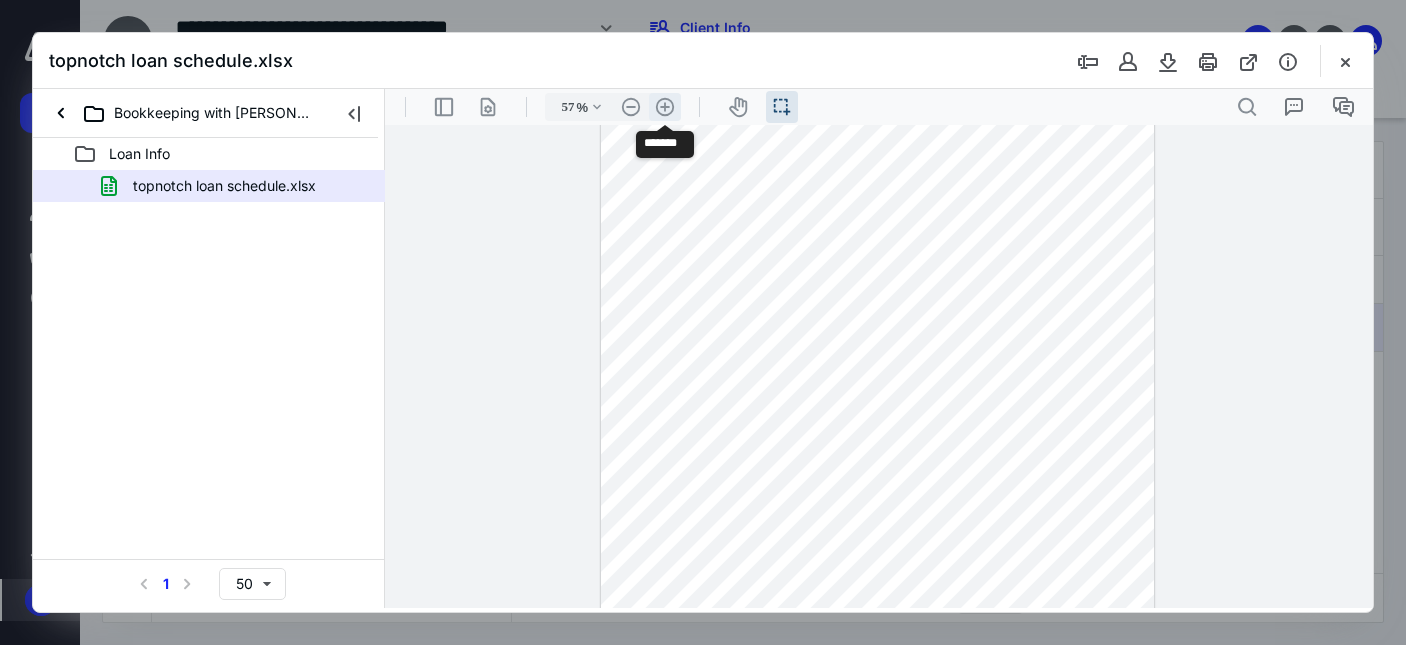 click on ".cls-1{fill:#abb0c4;} icon - header - zoom - in - line" at bounding box center [665, 107] 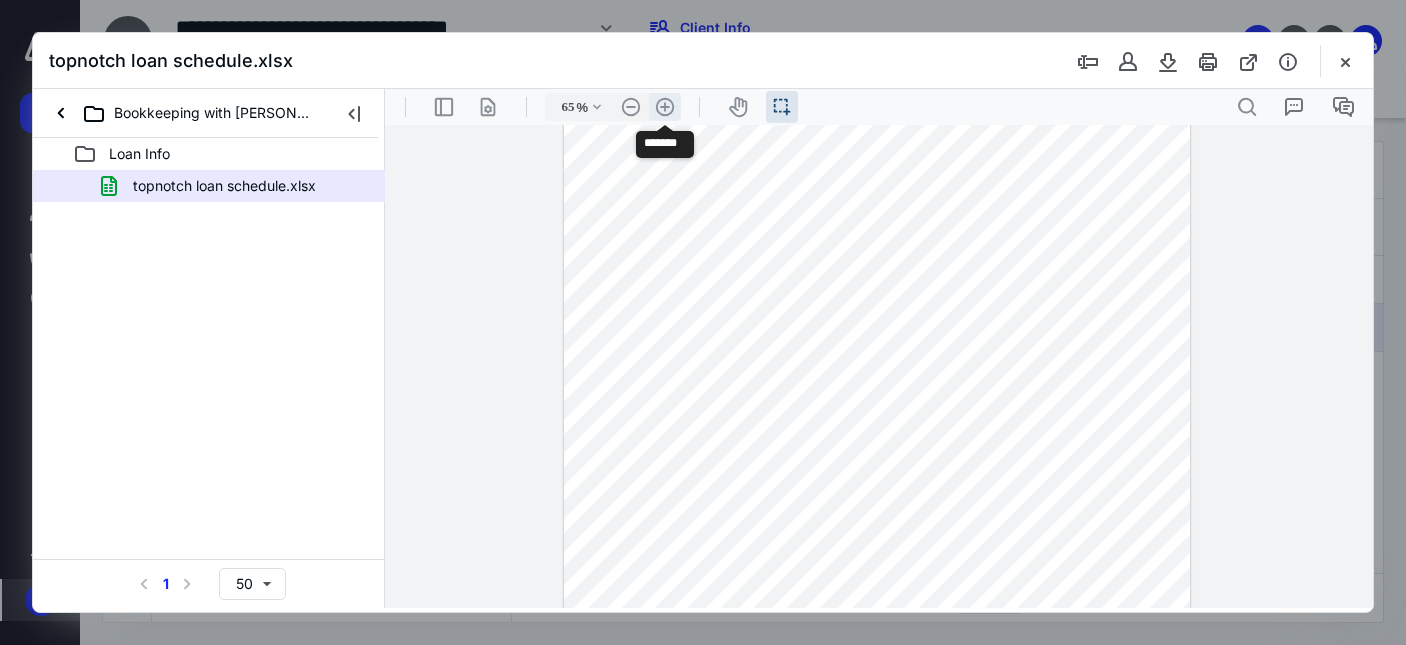click on ".cls-1{fill:#abb0c4;} icon - header - zoom - in - line" at bounding box center (665, 107) 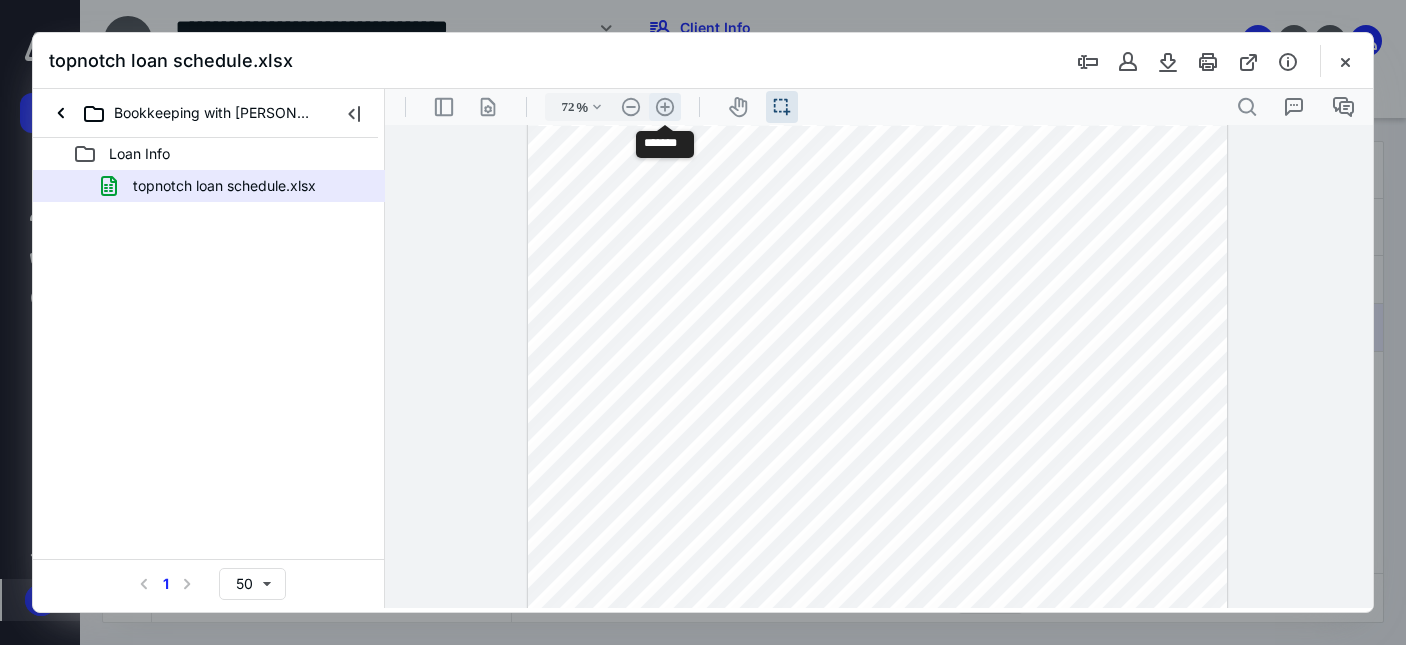 click on ".cls-1{fill:#abb0c4;} icon - header - zoom - in - line" at bounding box center [665, 107] 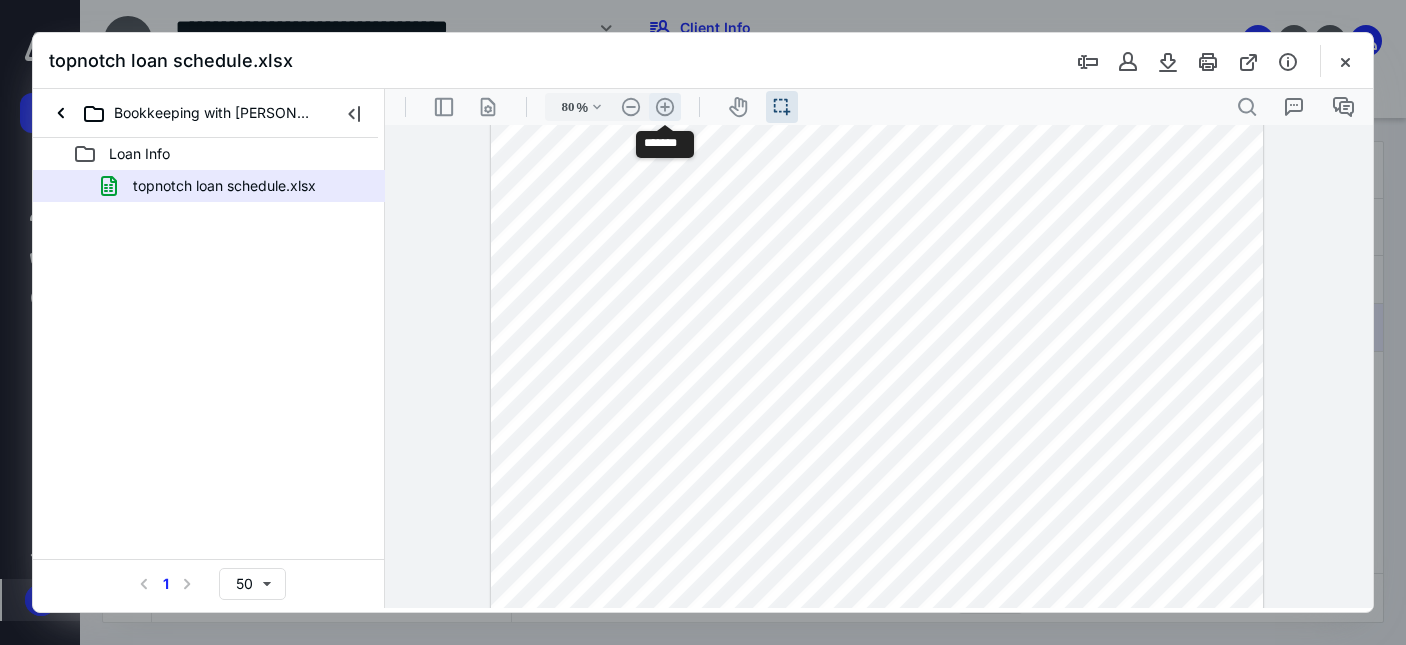 click on ".cls-1{fill:#abb0c4;} icon - header - zoom - in - line" at bounding box center (665, 107) 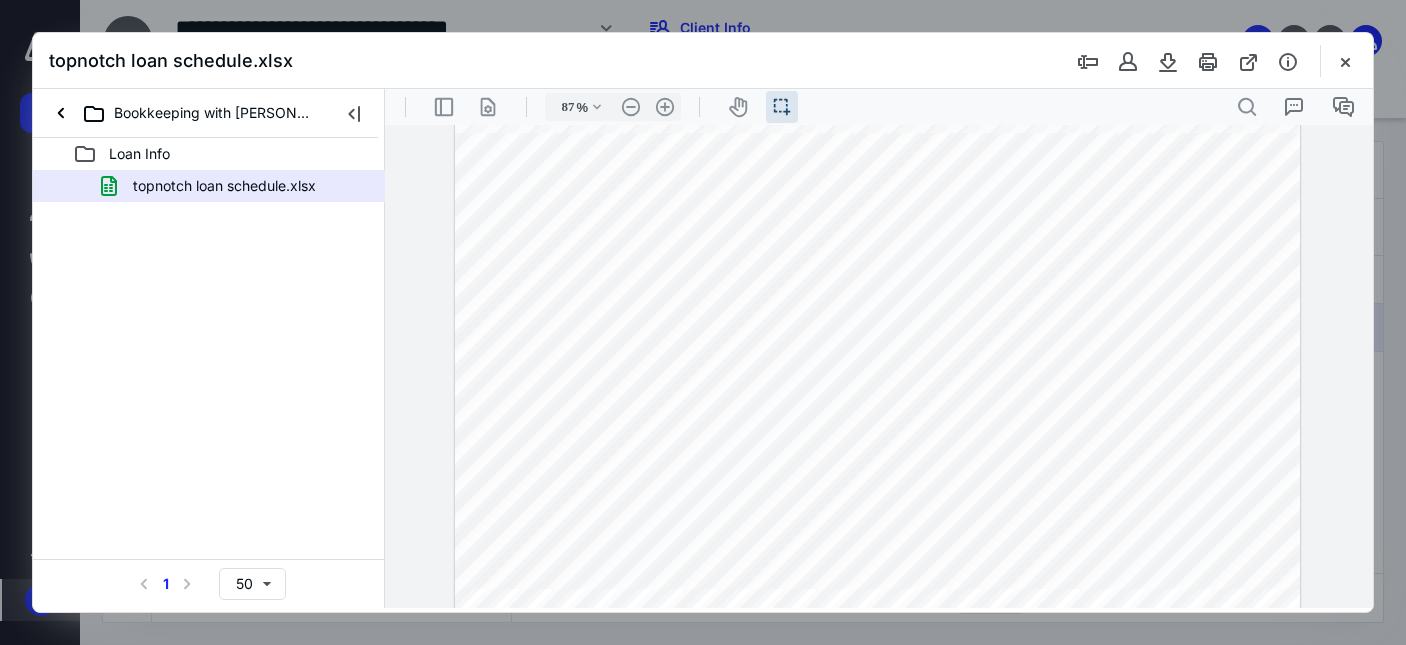 scroll, scrollTop: 1164, scrollLeft: 0, axis: vertical 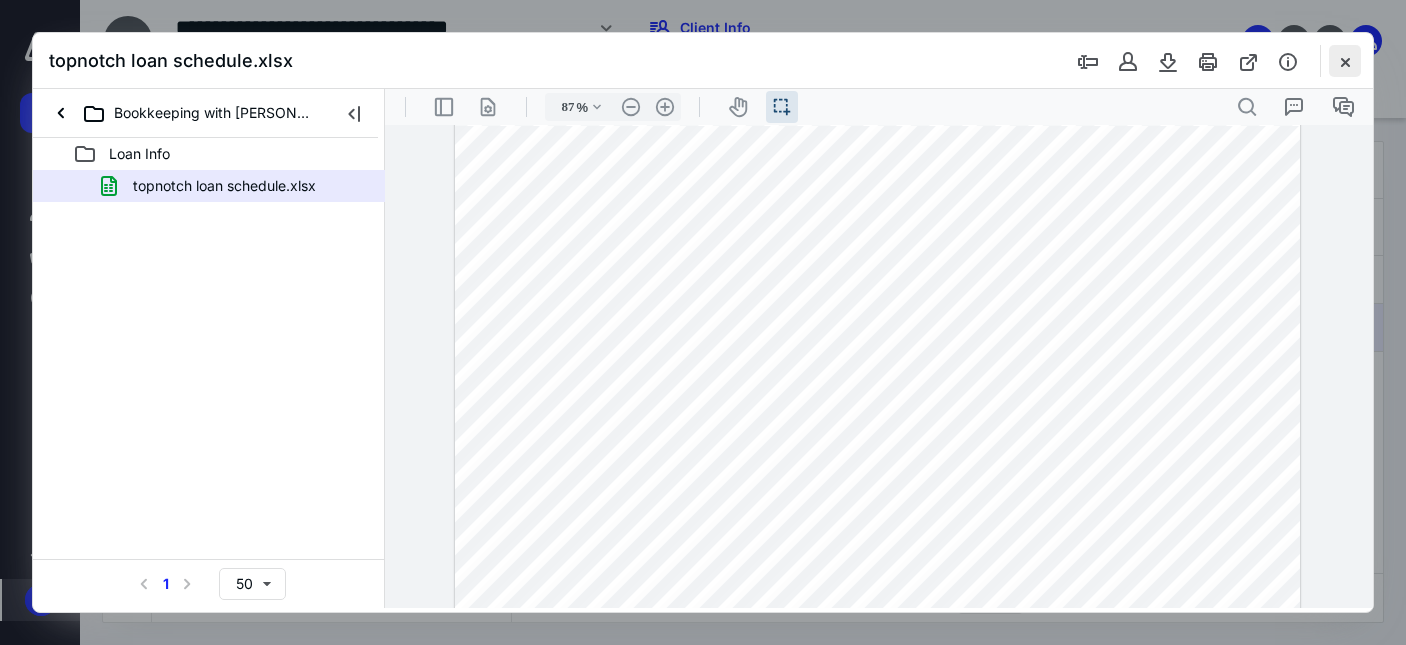 click at bounding box center (1345, 61) 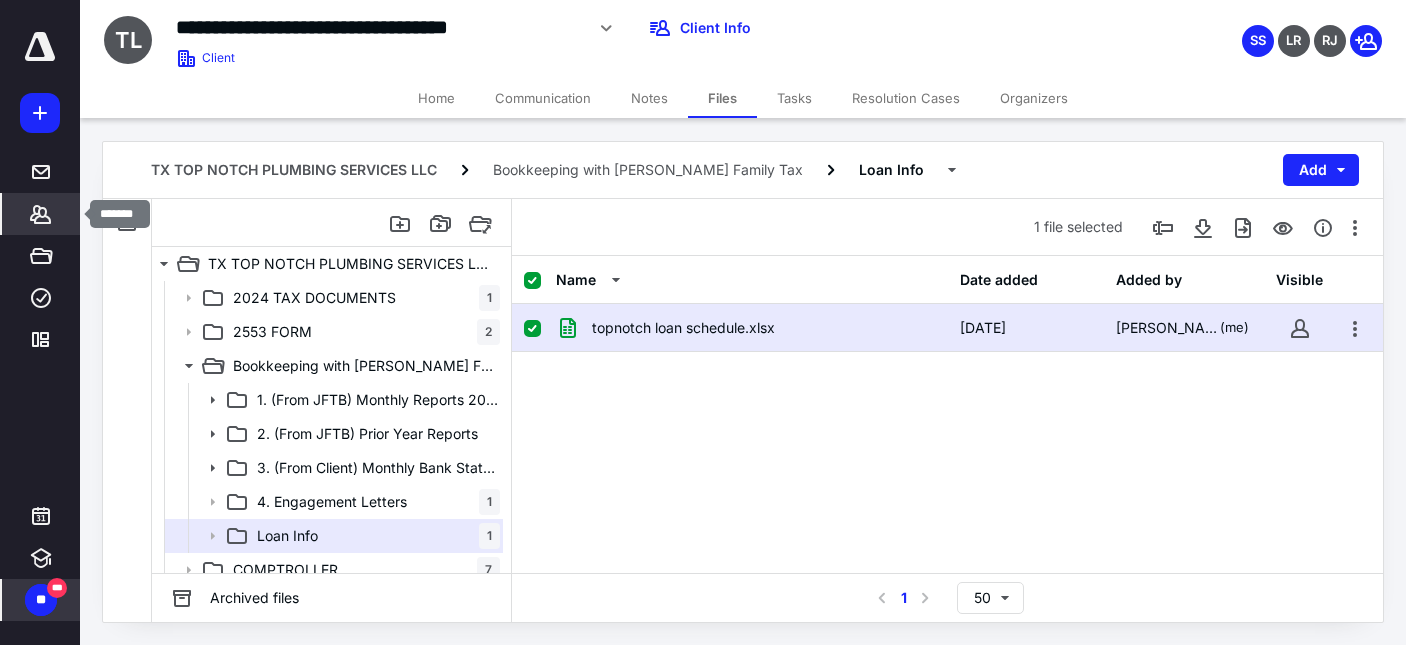 click 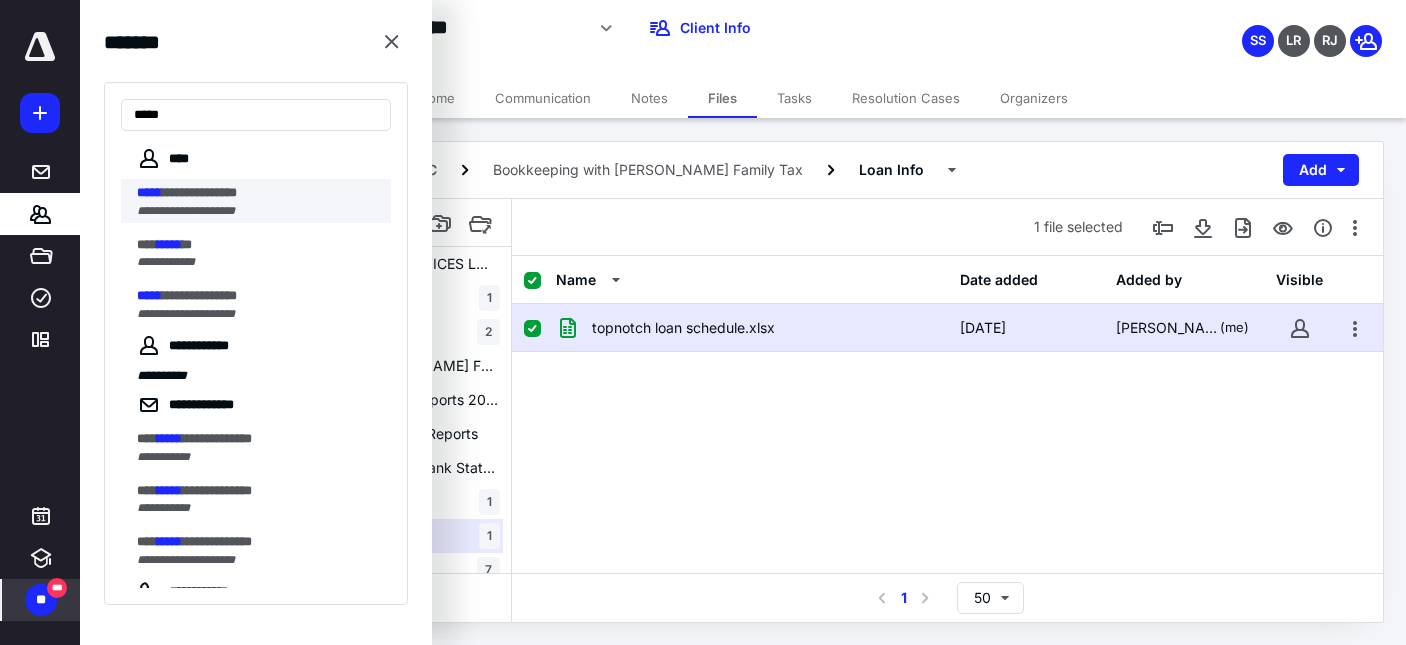 type on "*****" 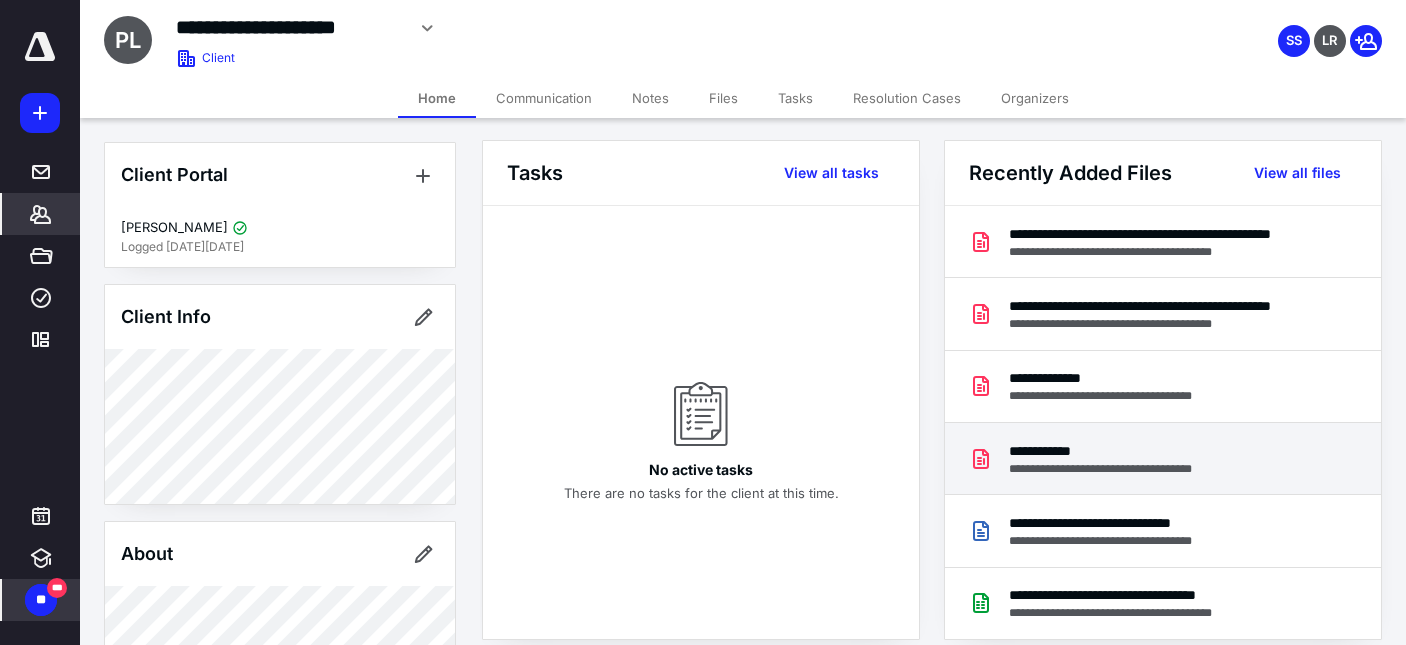 scroll, scrollTop: 0, scrollLeft: 0, axis: both 